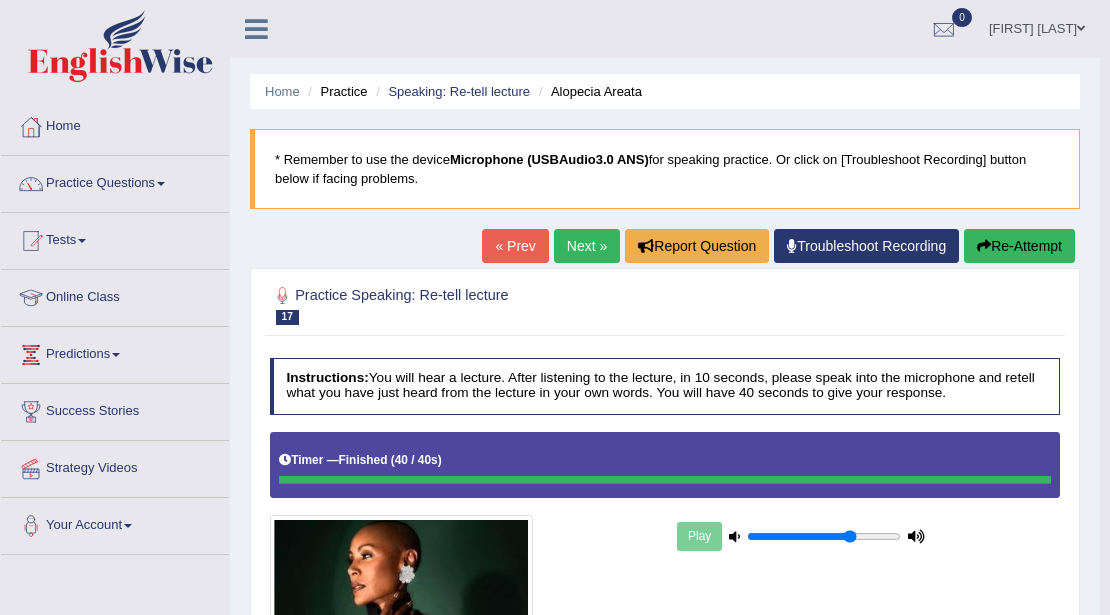 scroll, scrollTop: 666, scrollLeft: 0, axis: vertical 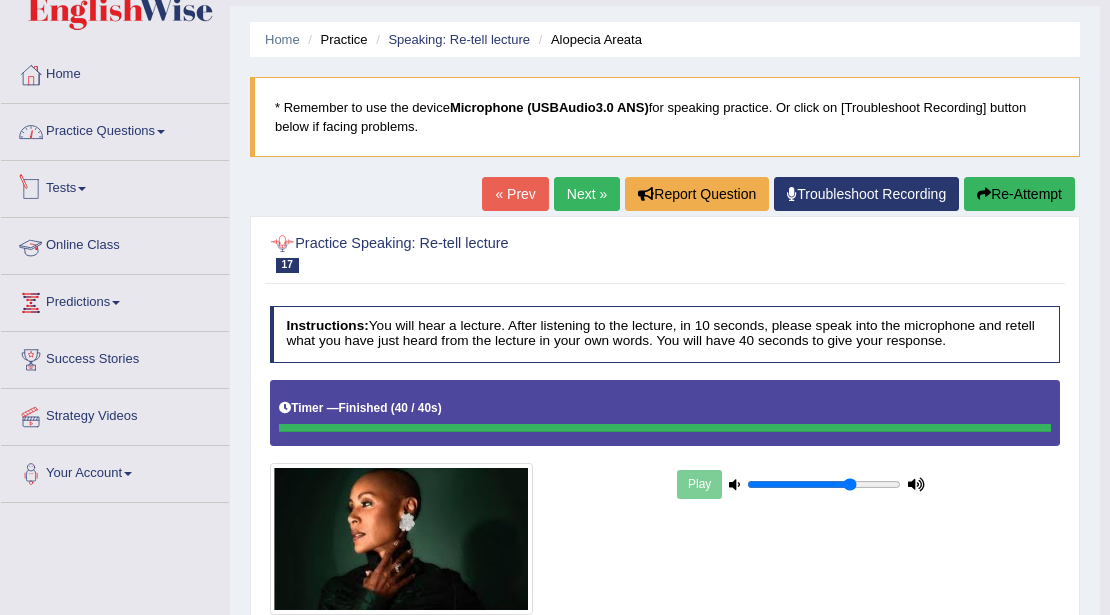 click on "Practice Questions" at bounding box center (115, 129) 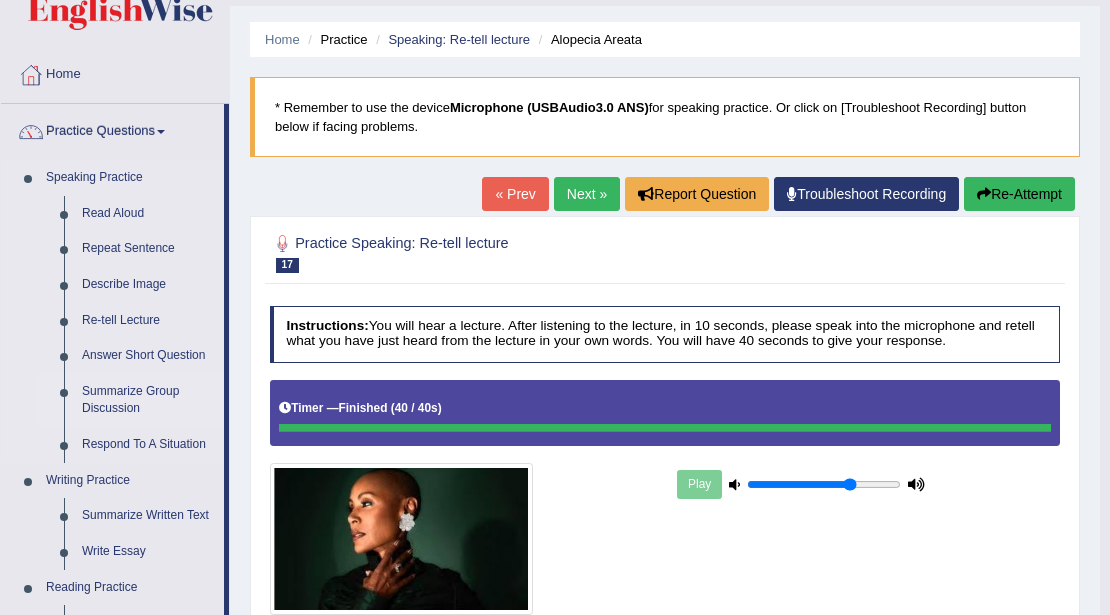click on "Summarize Group Discussion" at bounding box center (148, 400) 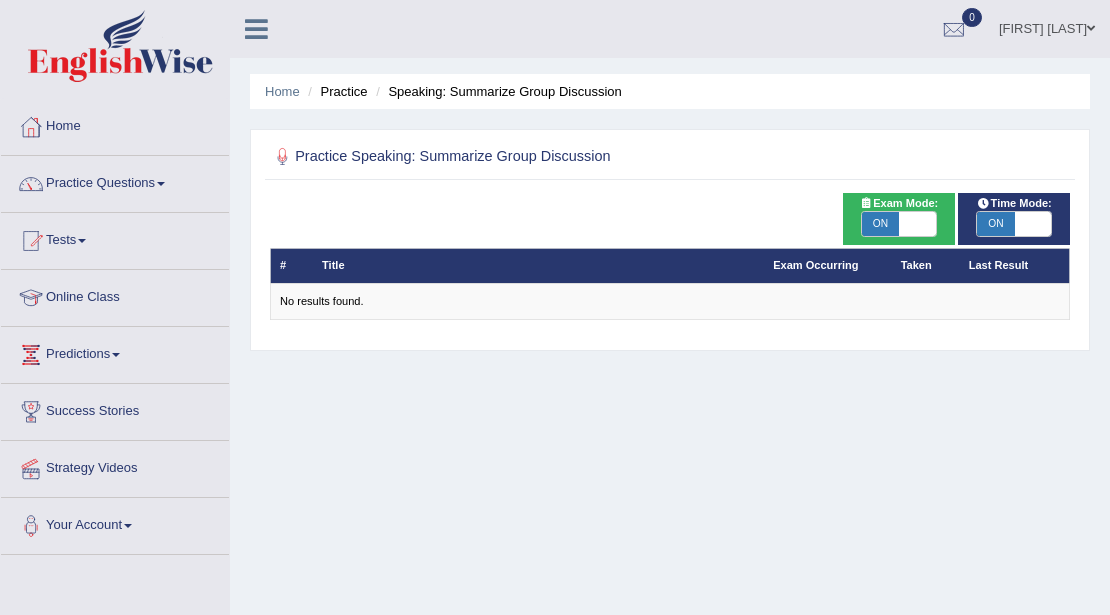 scroll, scrollTop: 0, scrollLeft: 0, axis: both 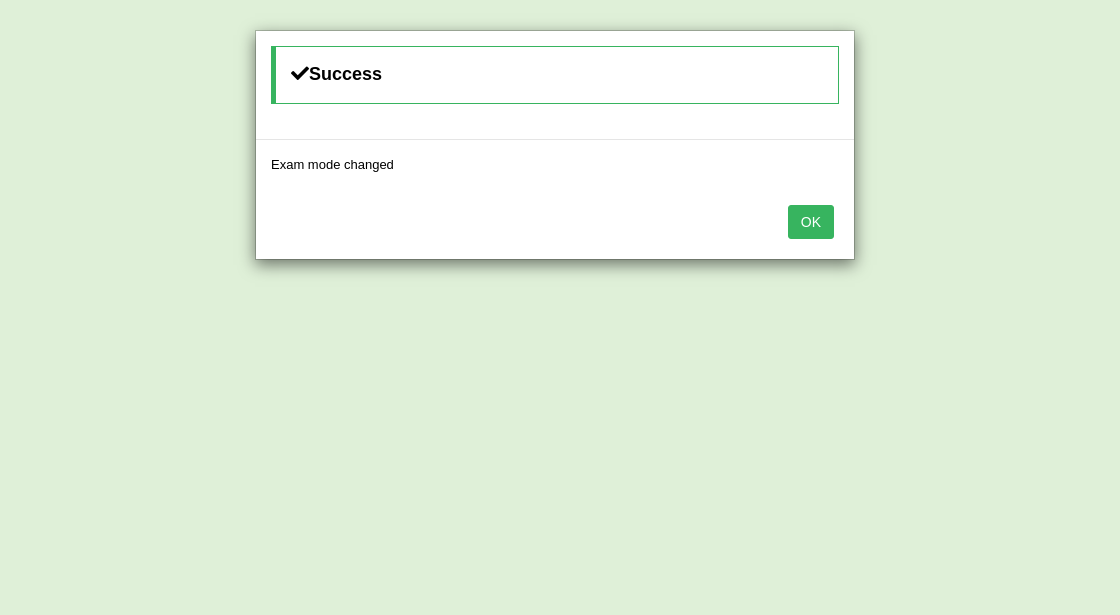 click on "OK" at bounding box center (811, 222) 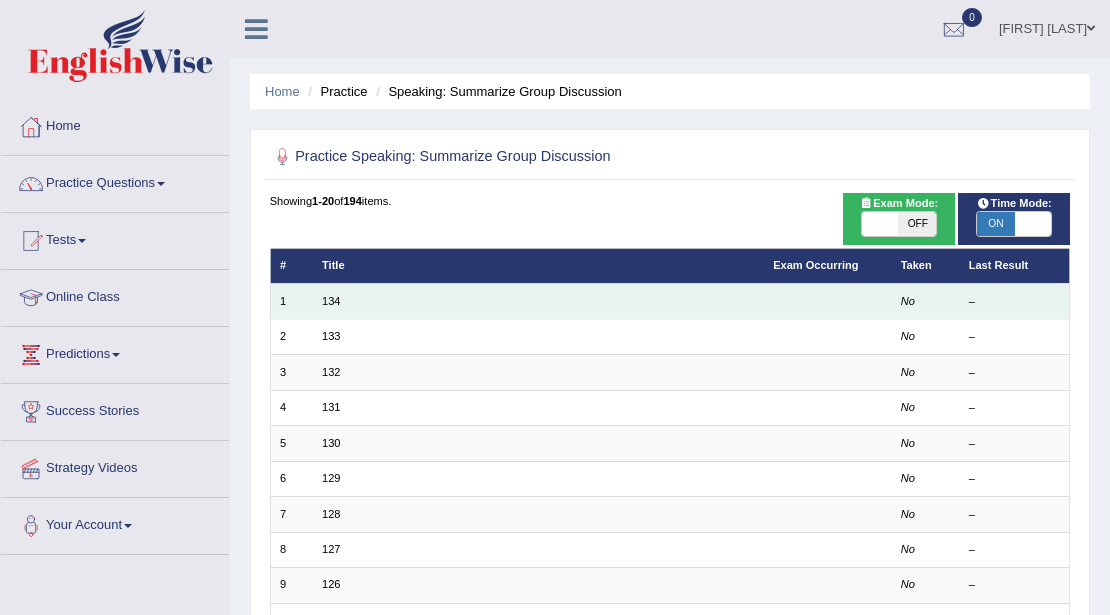scroll, scrollTop: 0, scrollLeft: 0, axis: both 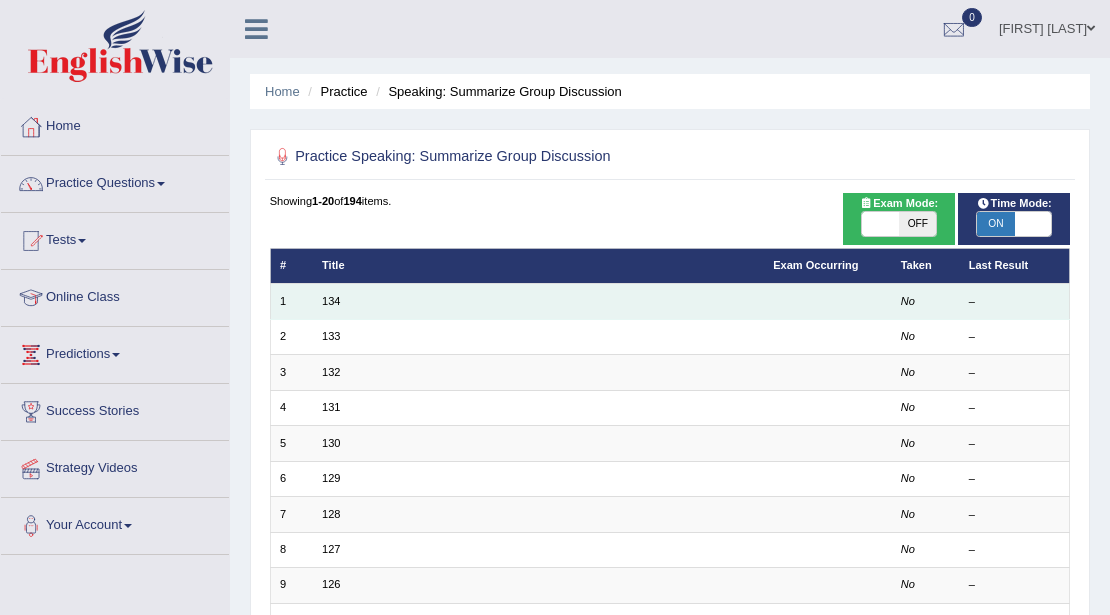 click on "134" at bounding box center [538, 301] 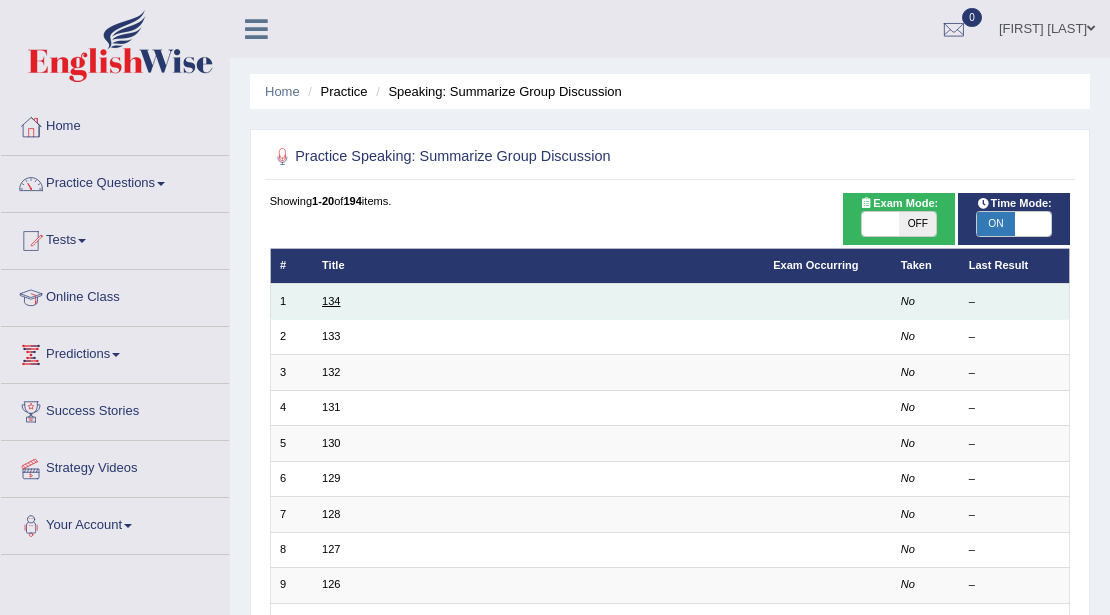 click on "134" at bounding box center [331, 301] 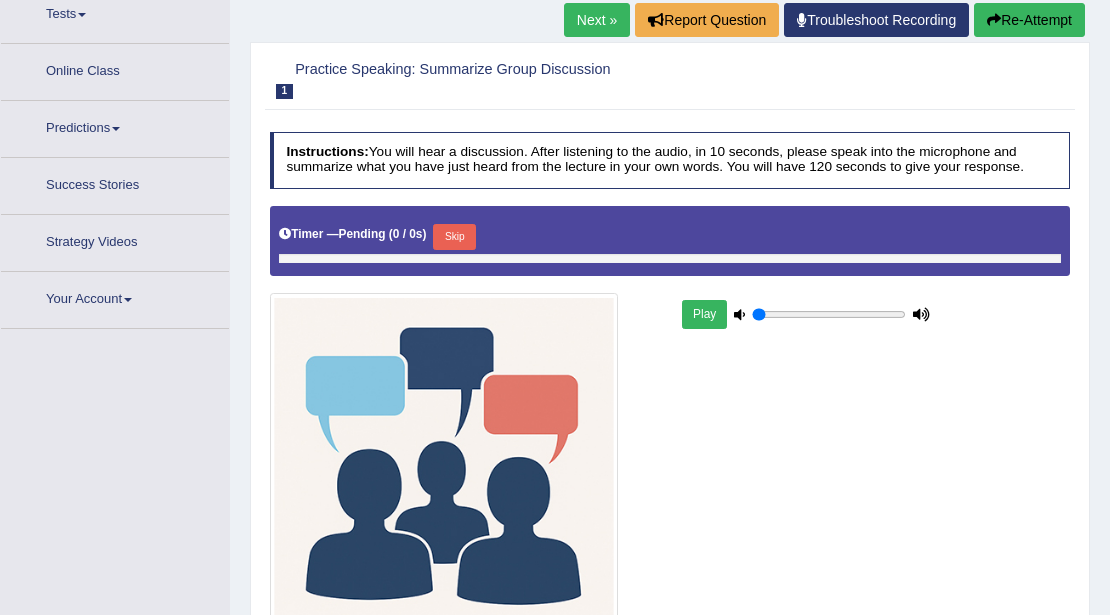 type on "0.7" 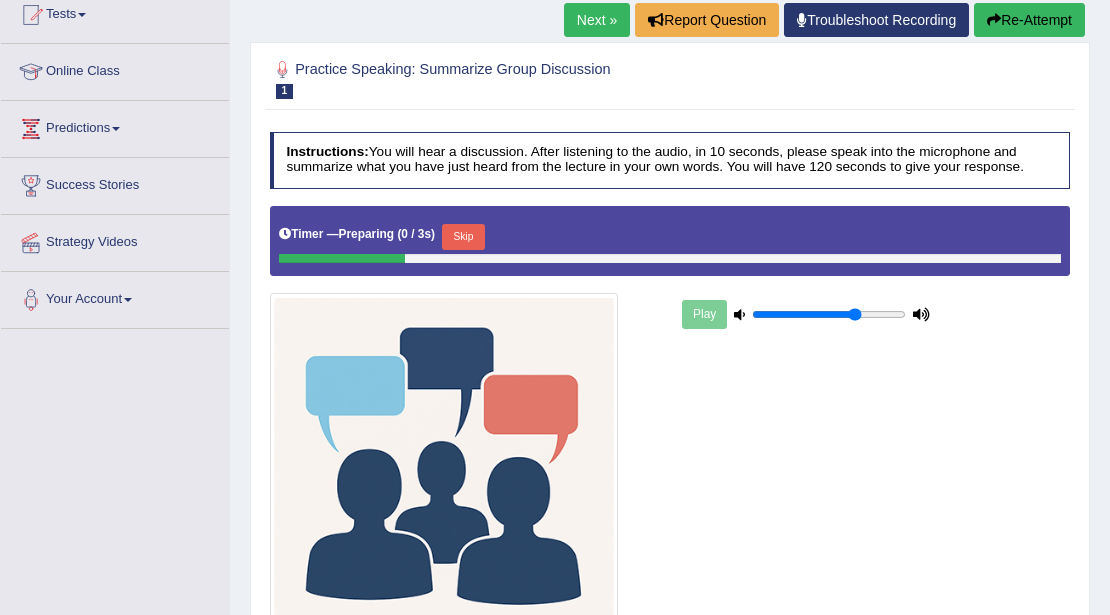 scroll, scrollTop: 226, scrollLeft: 0, axis: vertical 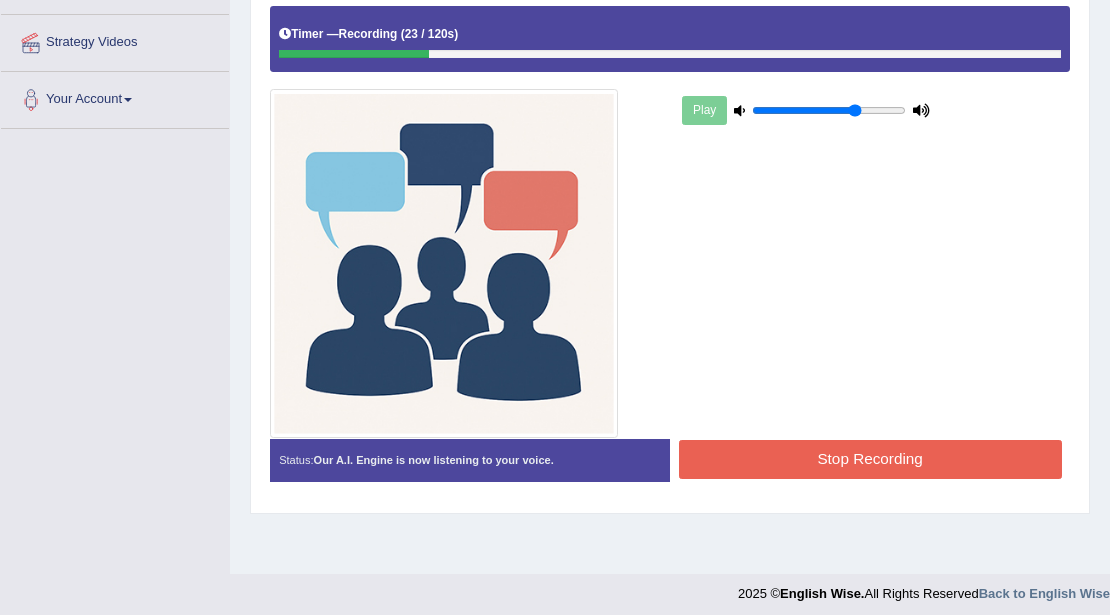 click on "Stop Recording" at bounding box center (870, 459) 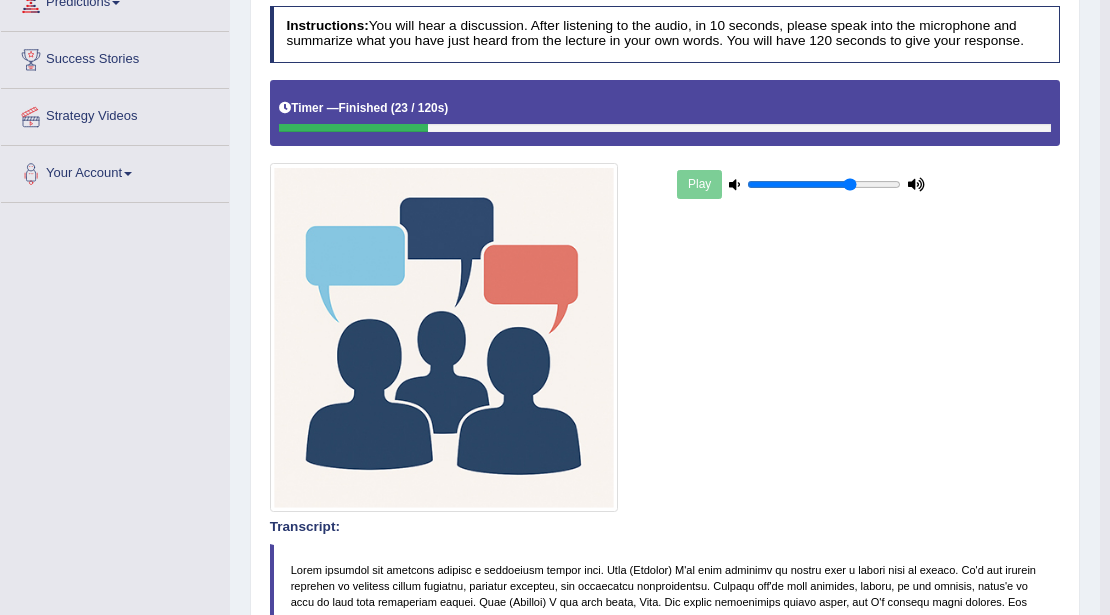 scroll, scrollTop: 92, scrollLeft: 0, axis: vertical 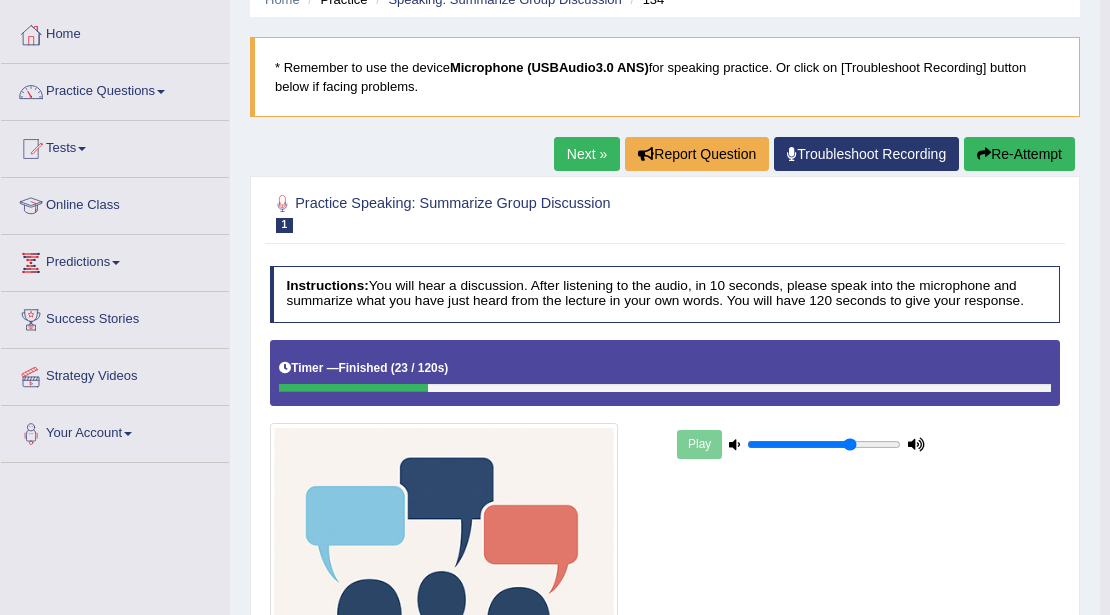 click on "Re-Attempt" at bounding box center [1019, 154] 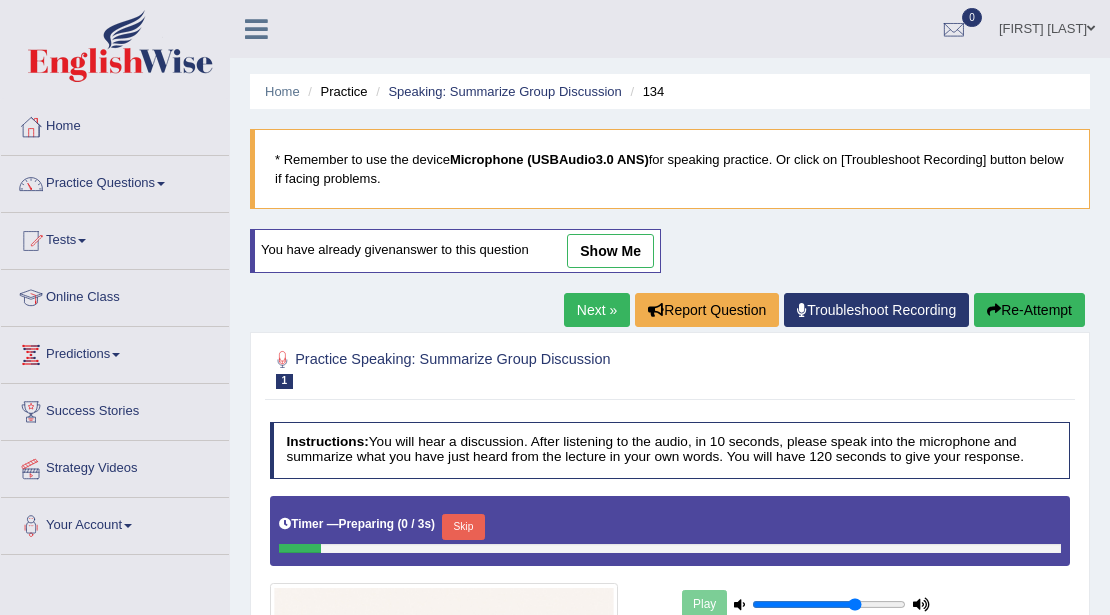scroll, scrollTop: 92, scrollLeft: 0, axis: vertical 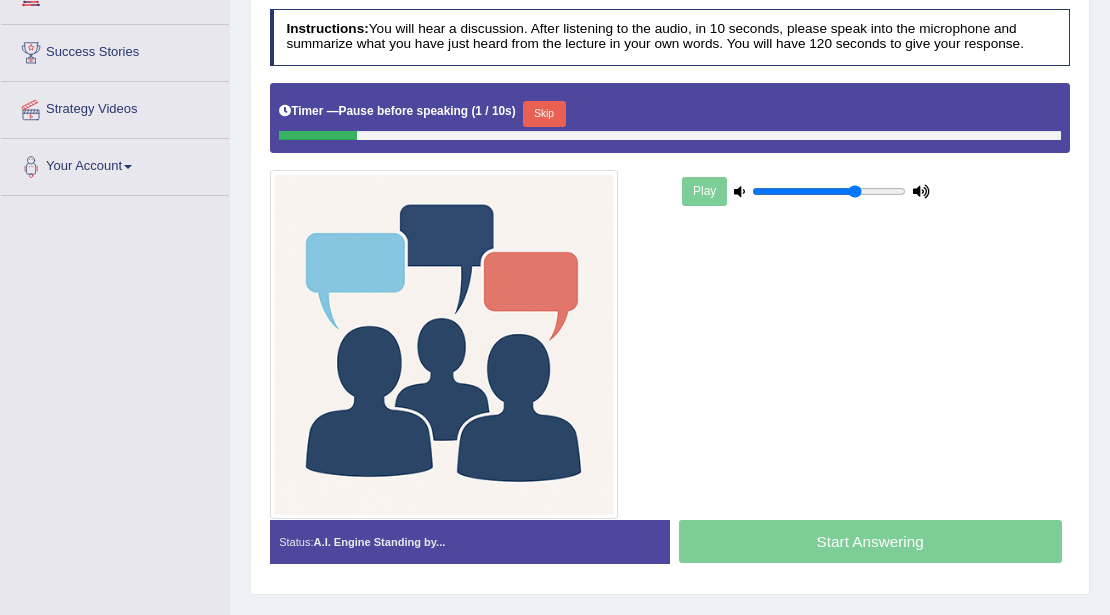 click on "Skip" at bounding box center (544, 114) 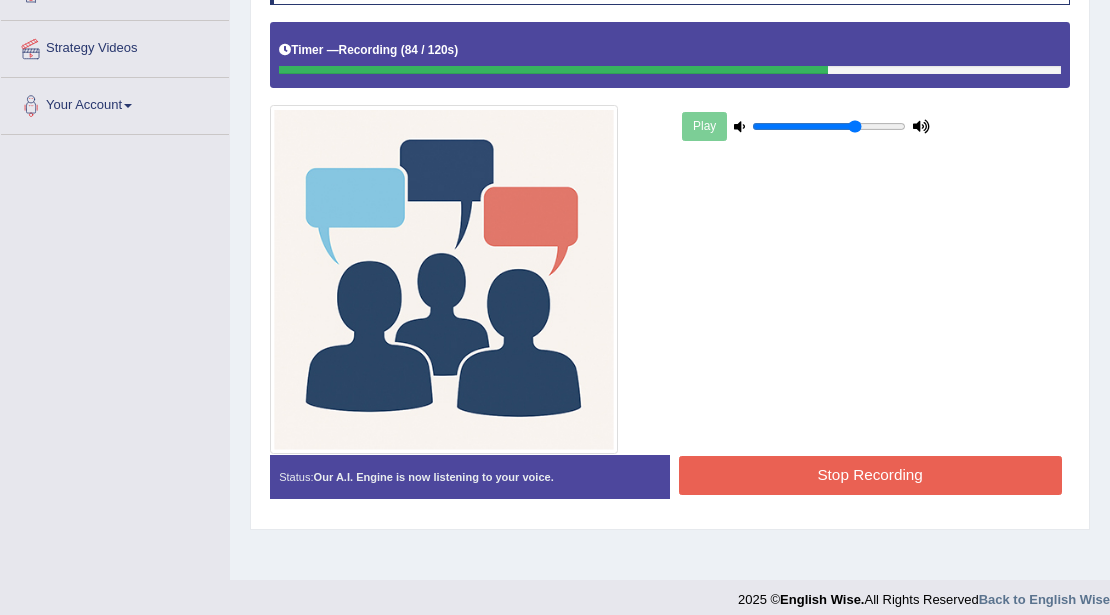 scroll, scrollTop: 426, scrollLeft: 0, axis: vertical 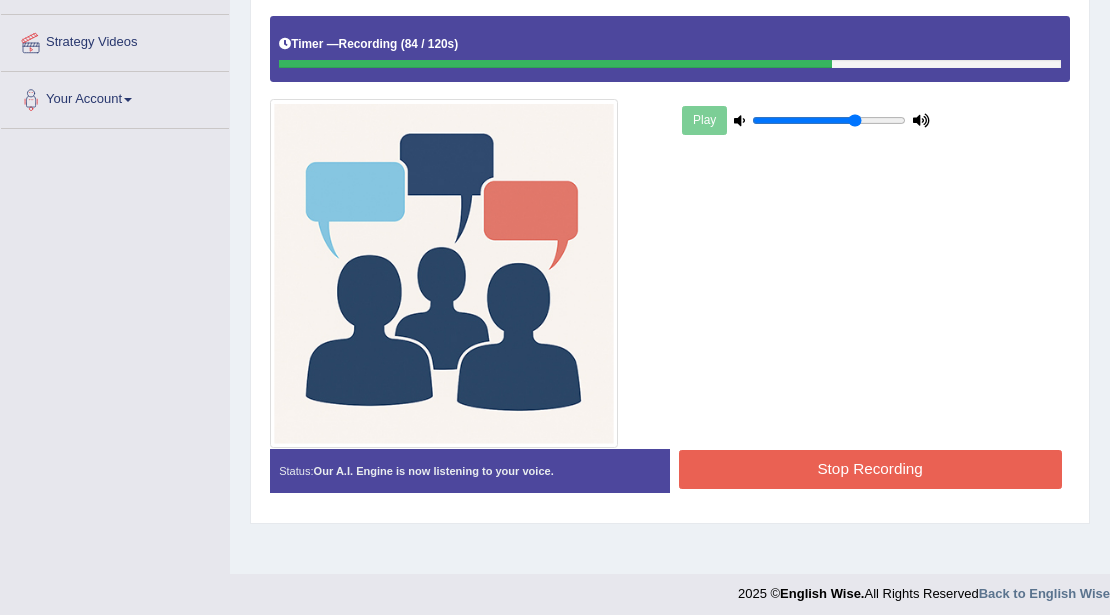 click on "Stop Recording" at bounding box center [870, 469] 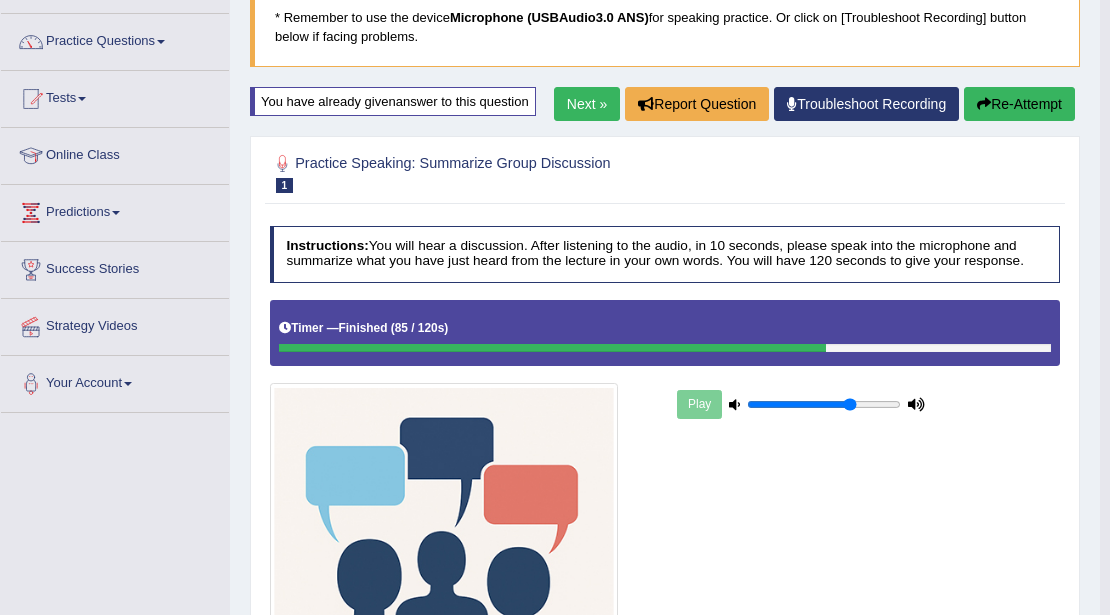 scroll, scrollTop: 0, scrollLeft: 0, axis: both 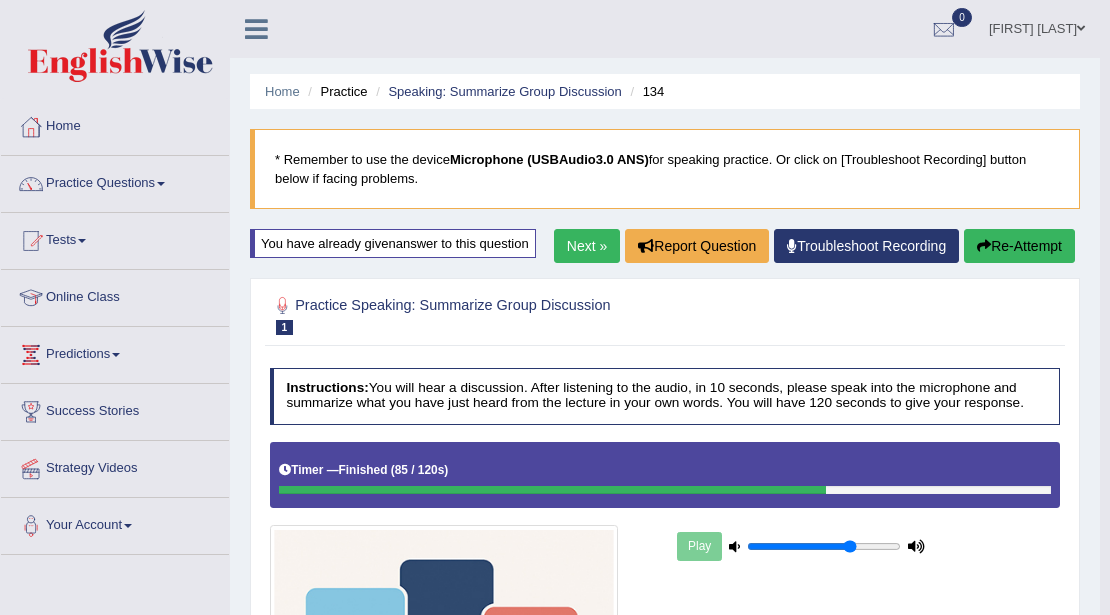 click on "Next »" at bounding box center [587, 246] 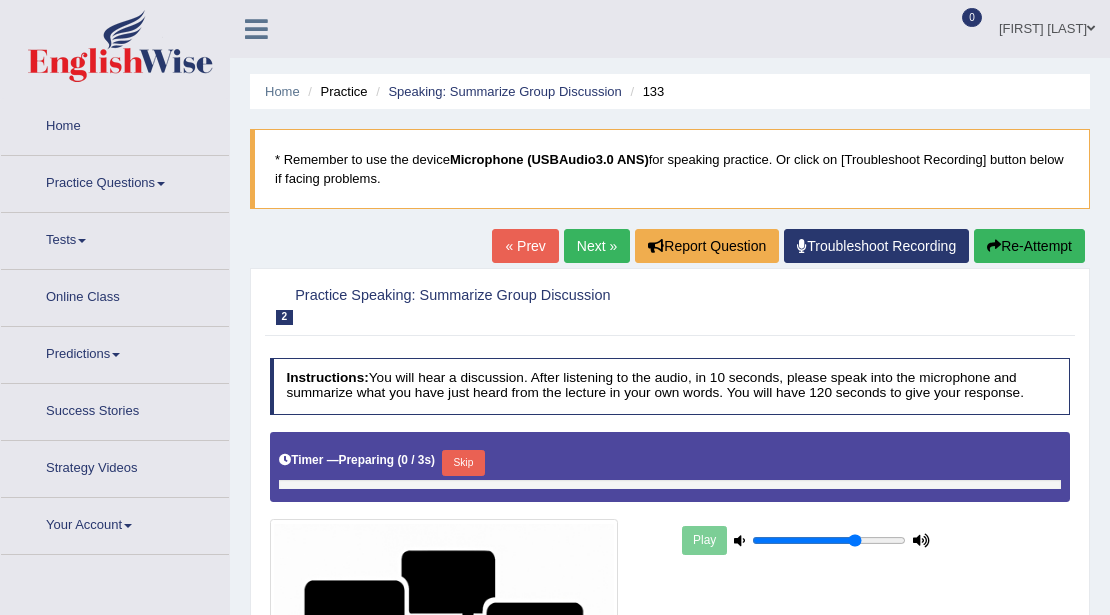scroll, scrollTop: 0, scrollLeft: 0, axis: both 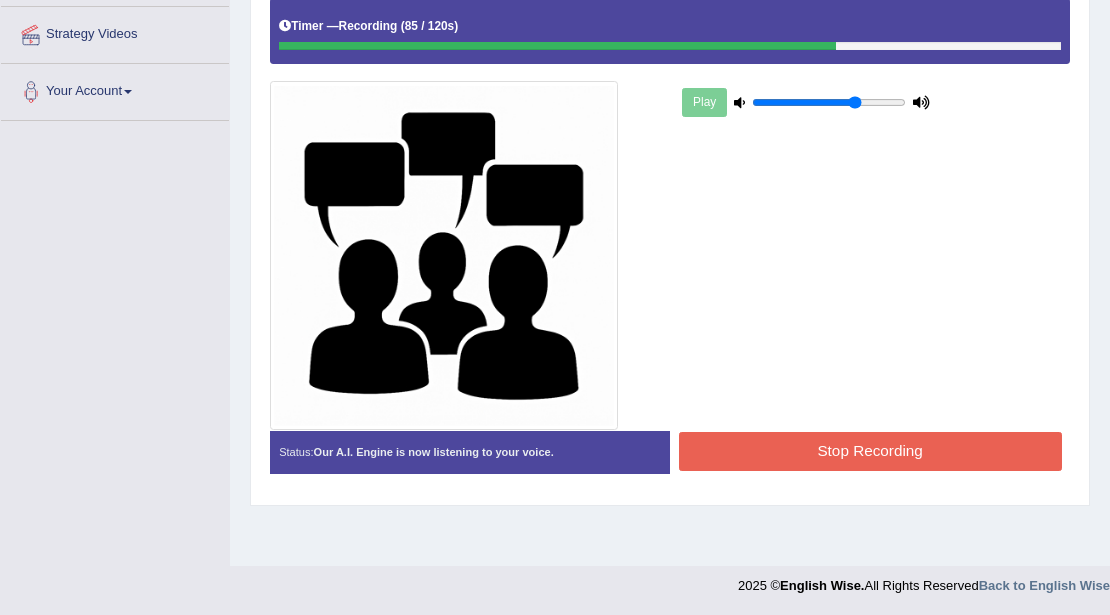 click on "Stop Recording" at bounding box center (870, 451) 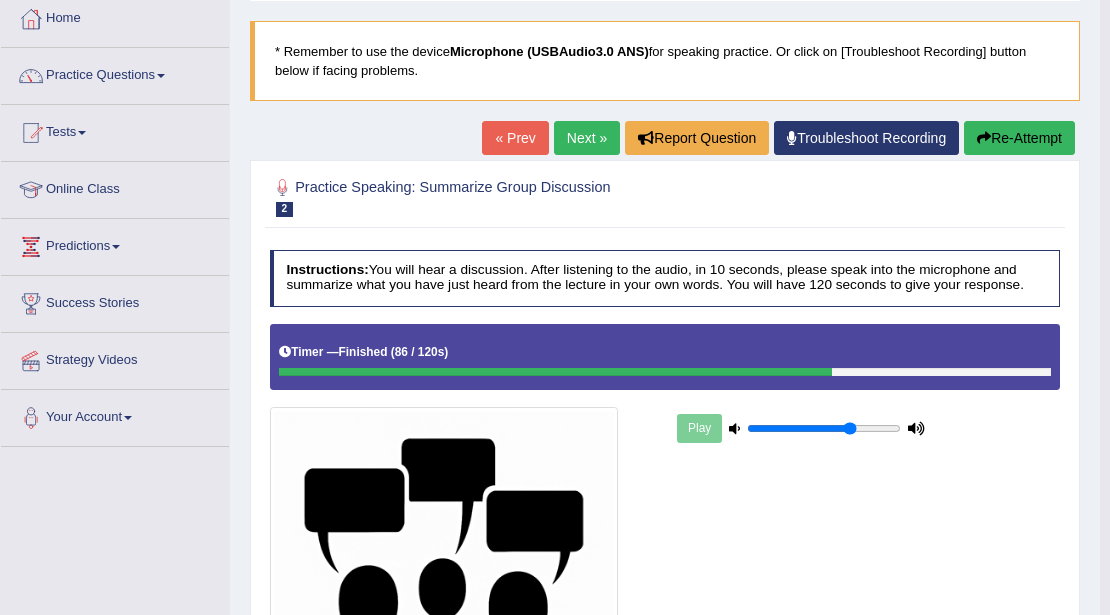 scroll, scrollTop: 0, scrollLeft: 0, axis: both 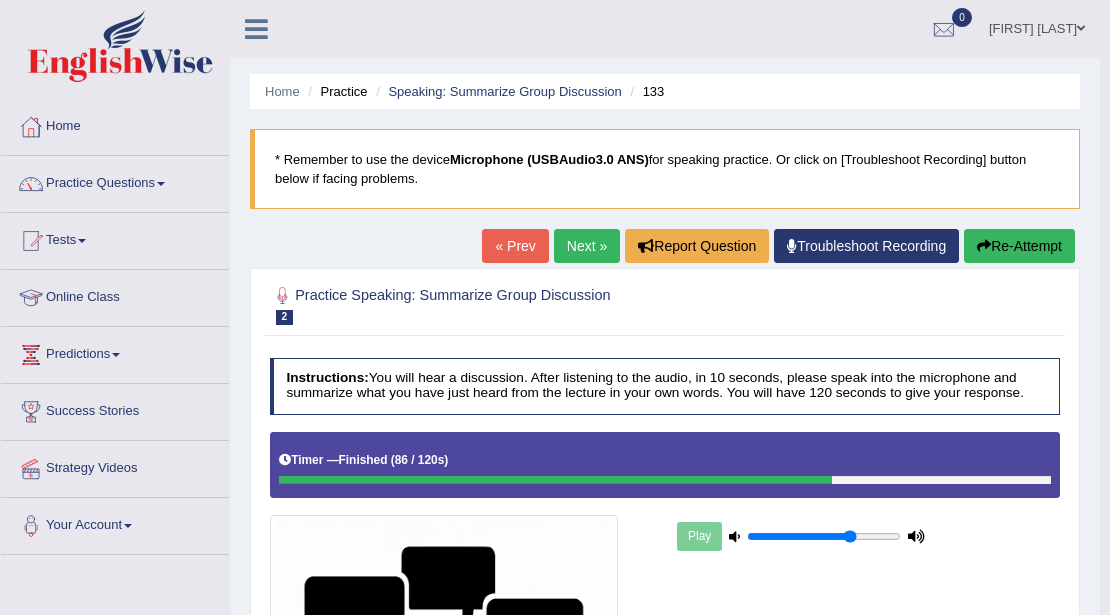 click on "Re-Attempt" at bounding box center (1019, 246) 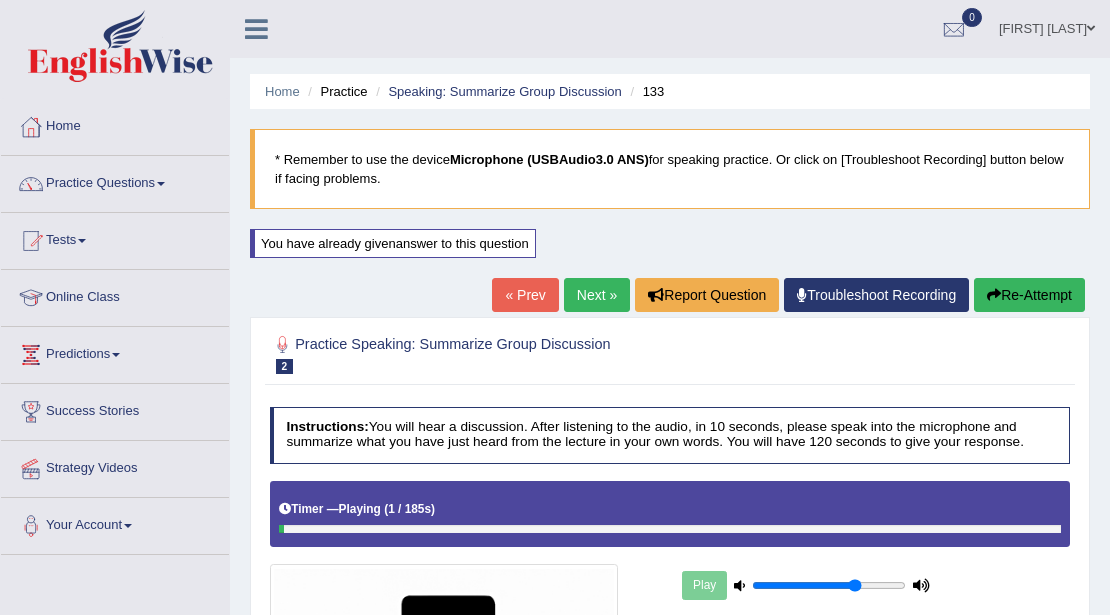 scroll, scrollTop: 0, scrollLeft: 0, axis: both 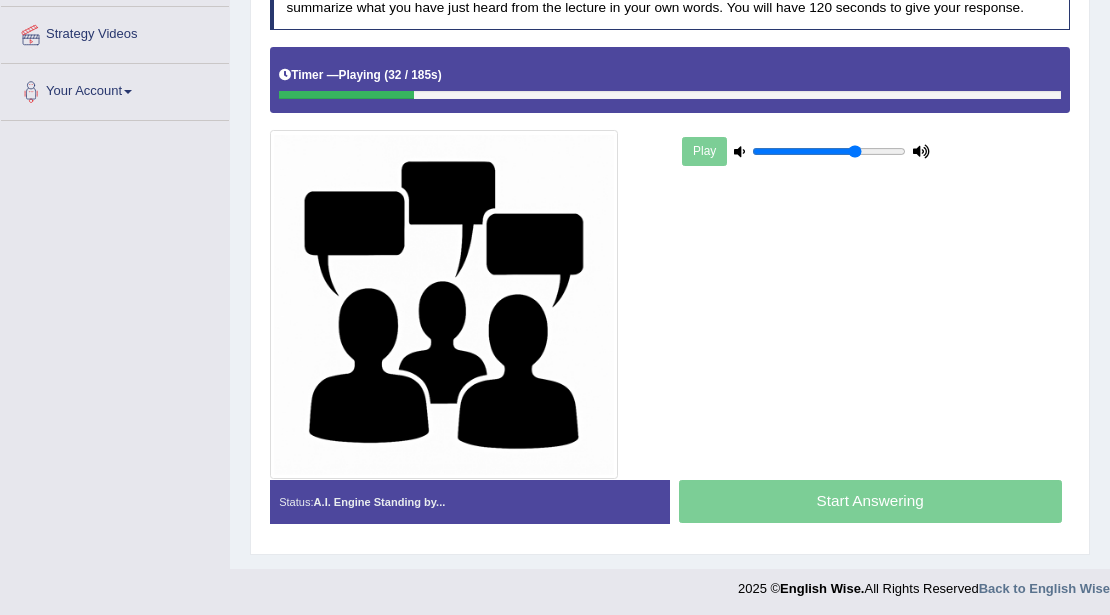 click at bounding box center [670, 95] 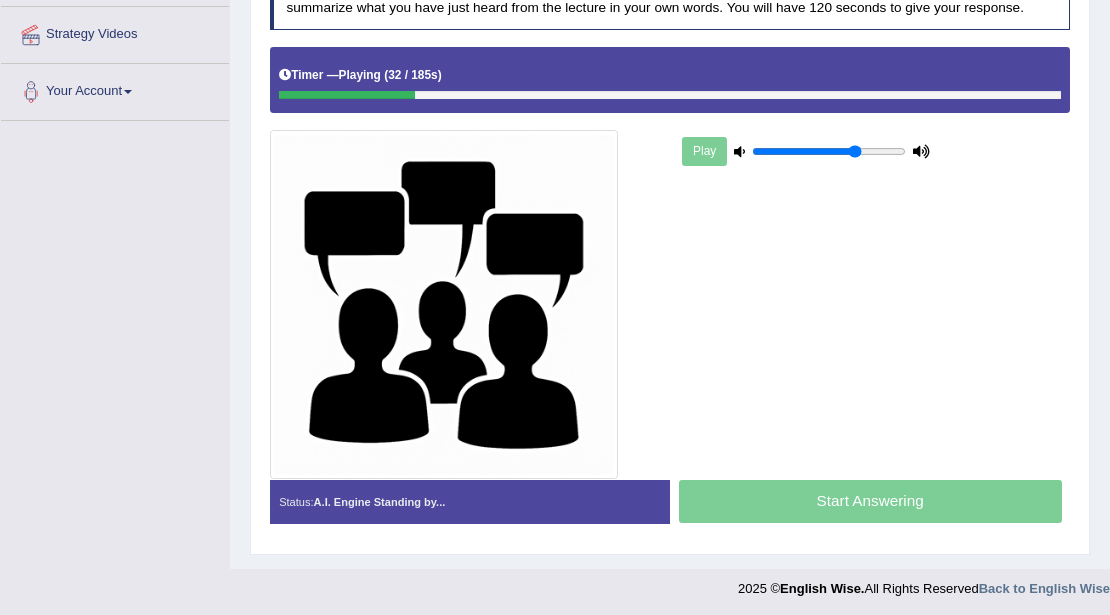 click at bounding box center [670, 95] 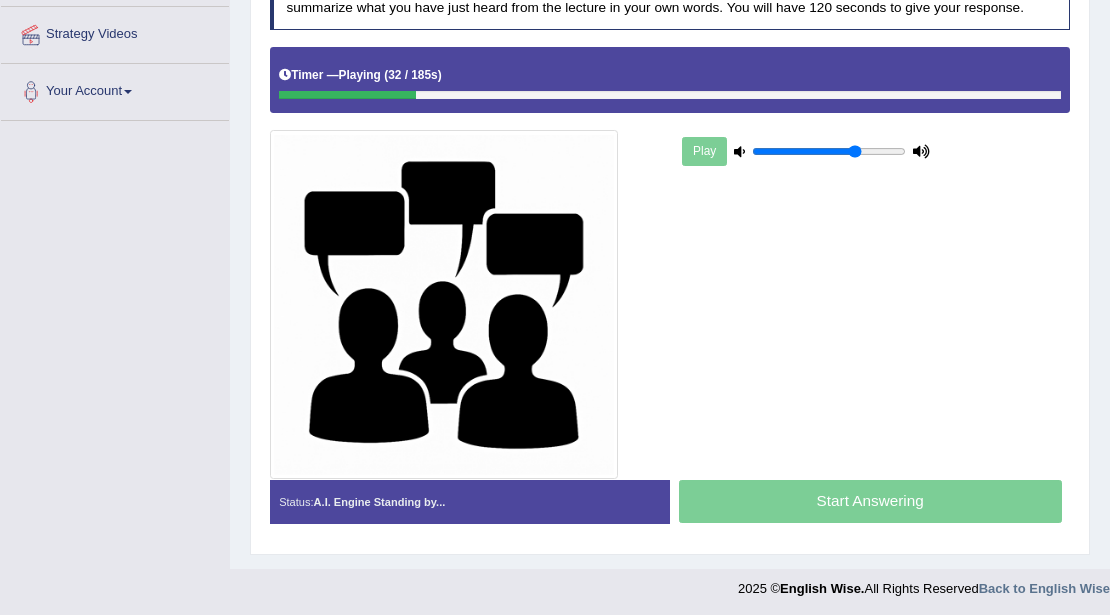 click at bounding box center [670, 95] 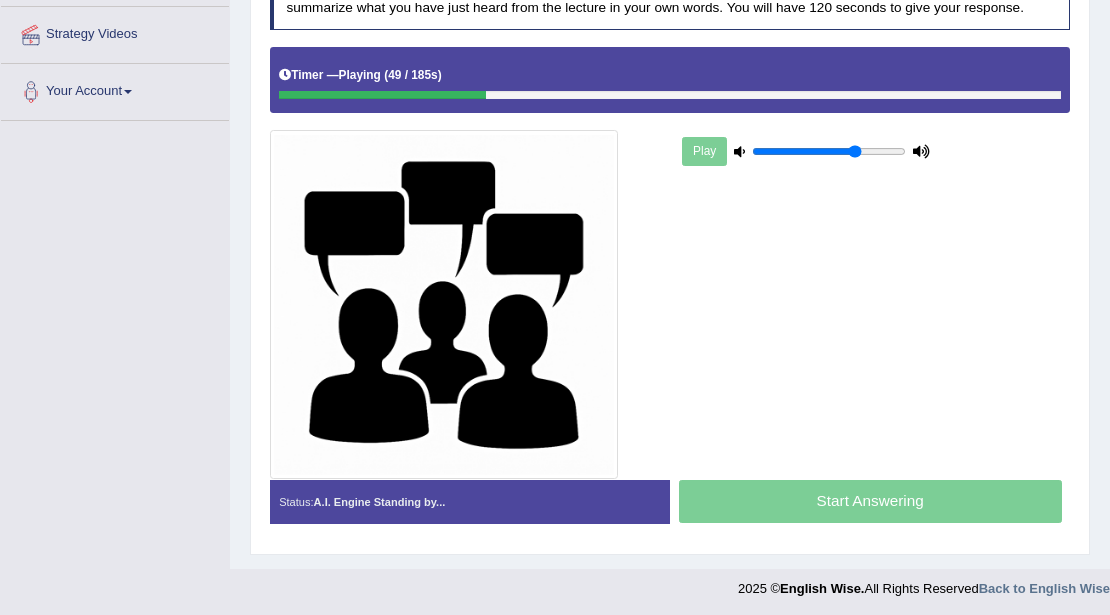 click on "Timer —  Playing   ( 49 / 185s ) Skip" at bounding box center (670, 80) 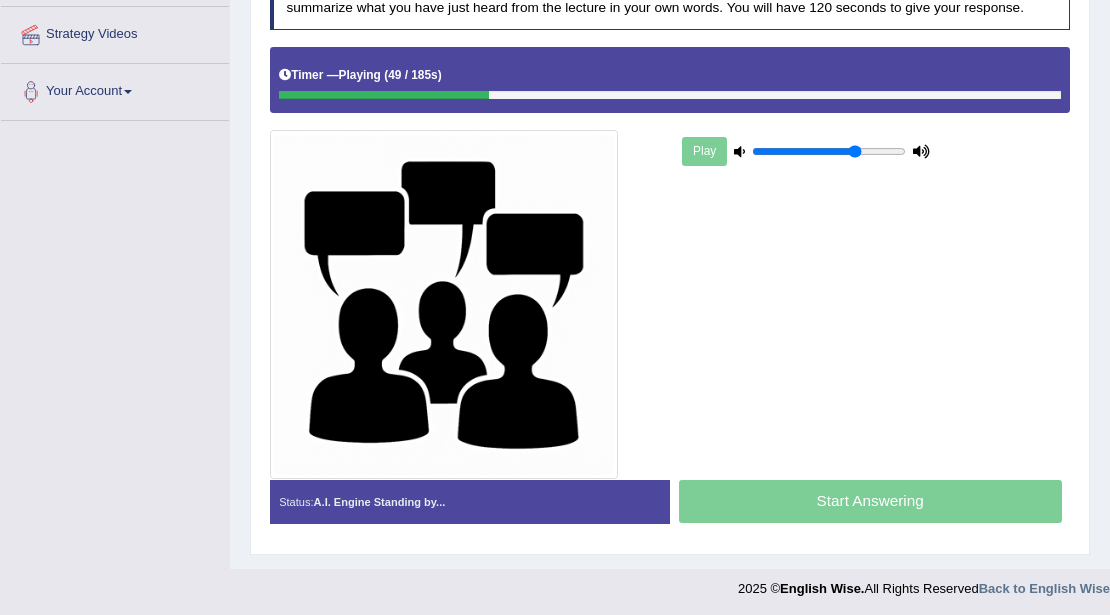 click at bounding box center [670, 95] 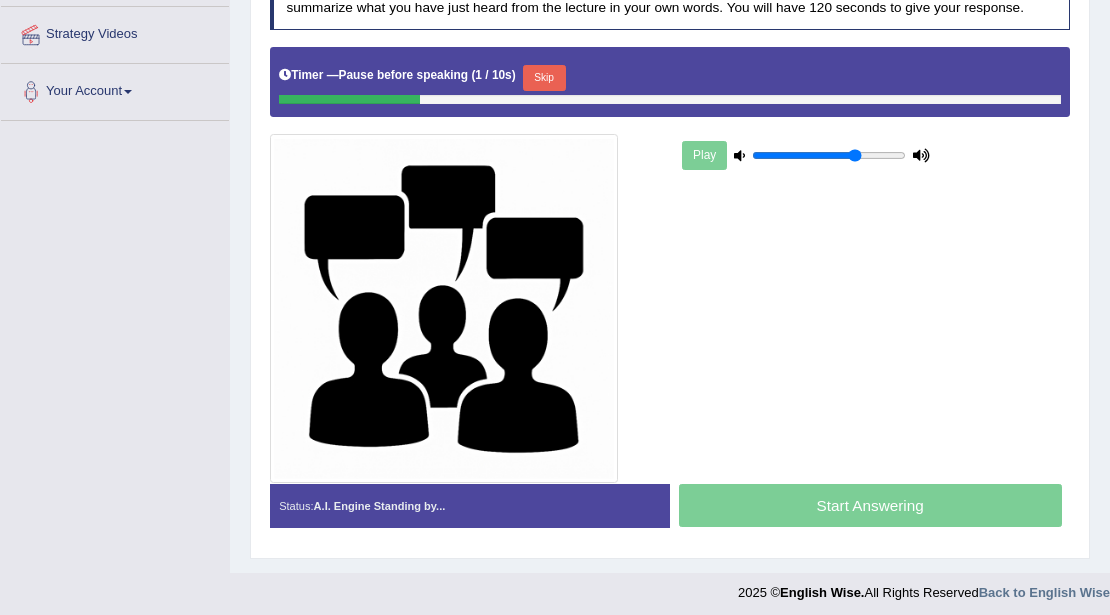 click on "Skip" at bounding box center (544, 78) 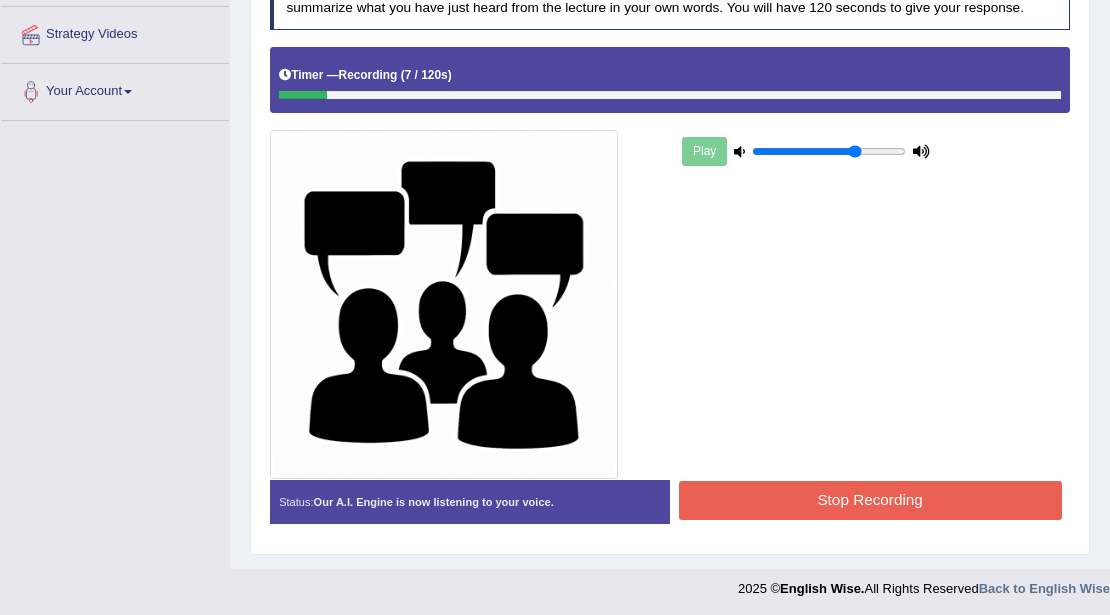 click on "Stop Recording" at bounding box center [870, 500] 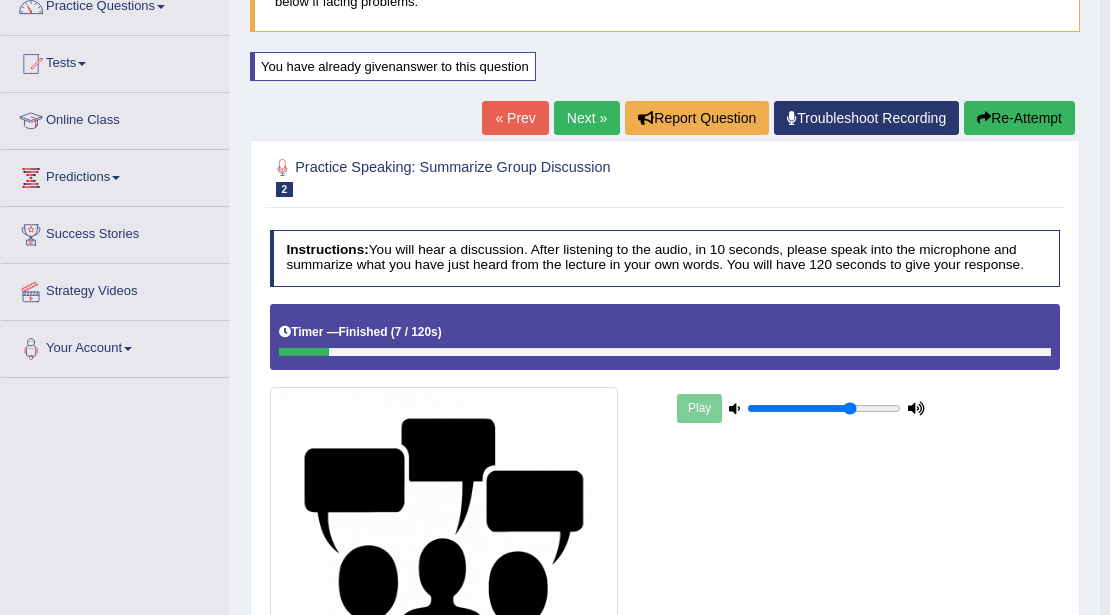 scroll, scrollTop: 168, scrollLeft: 0, axis: vertical 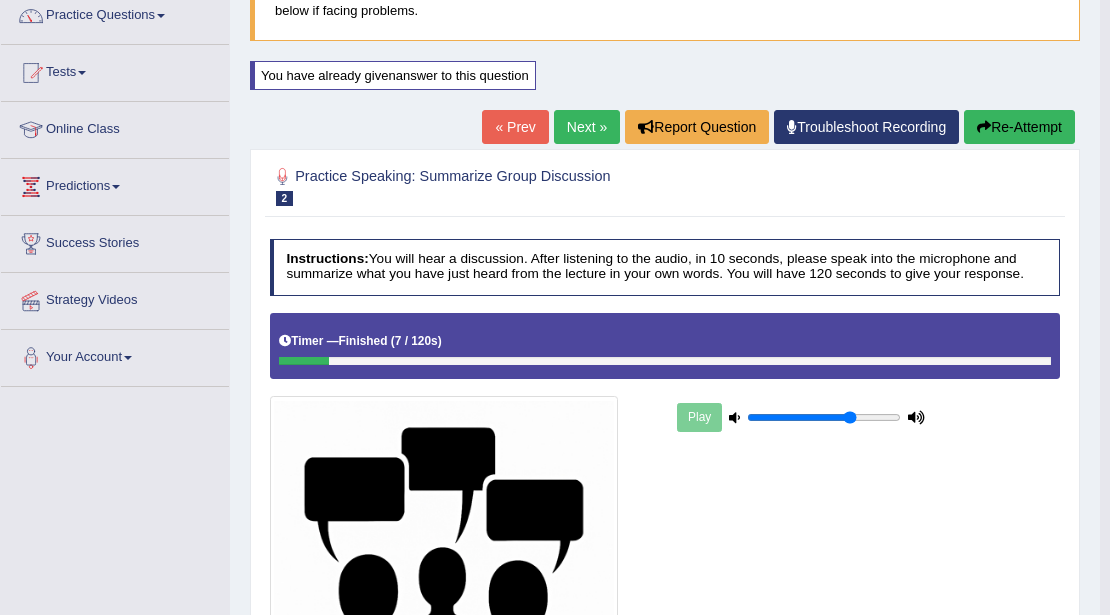 click on "Re-Attempt" at bounding box center (1019, 127) 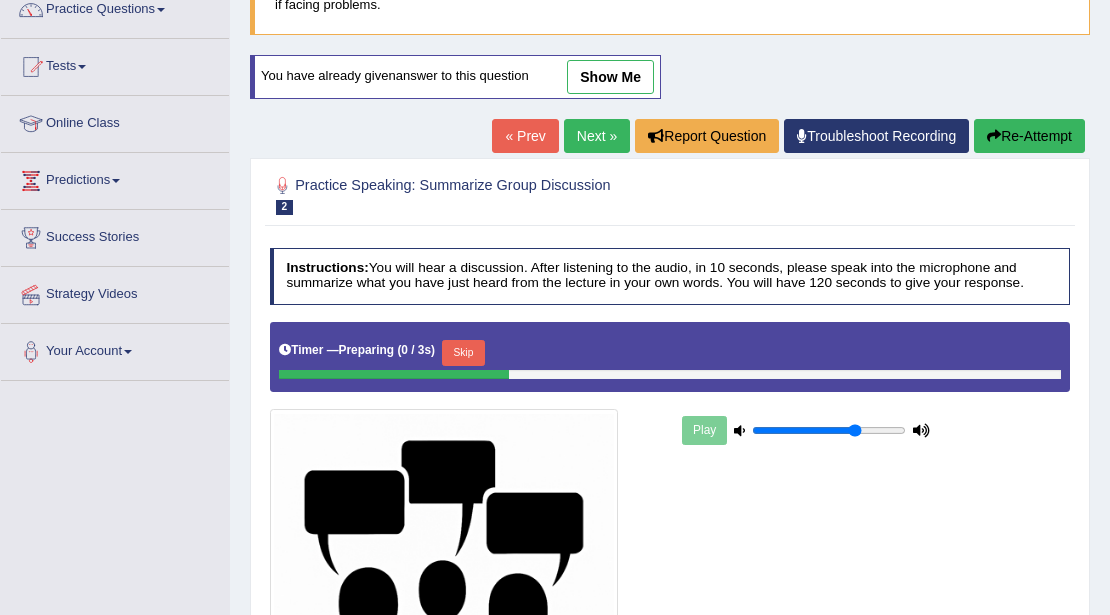 scroll, scrollTop: 0, scrollLeft: 0, axis: both 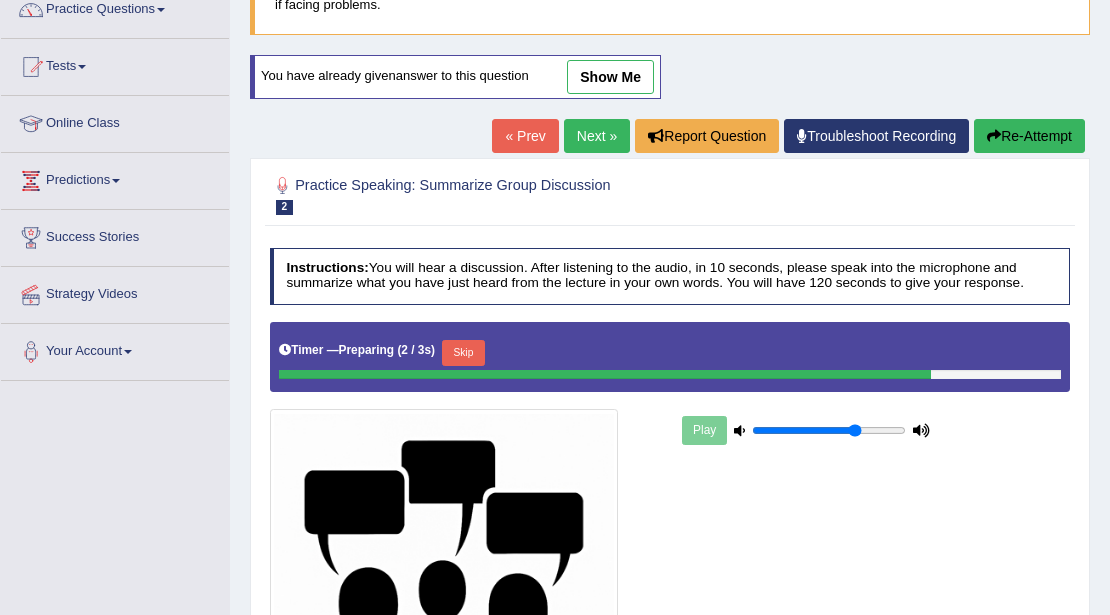 click on "Skip" at bounding box center [463, 353] 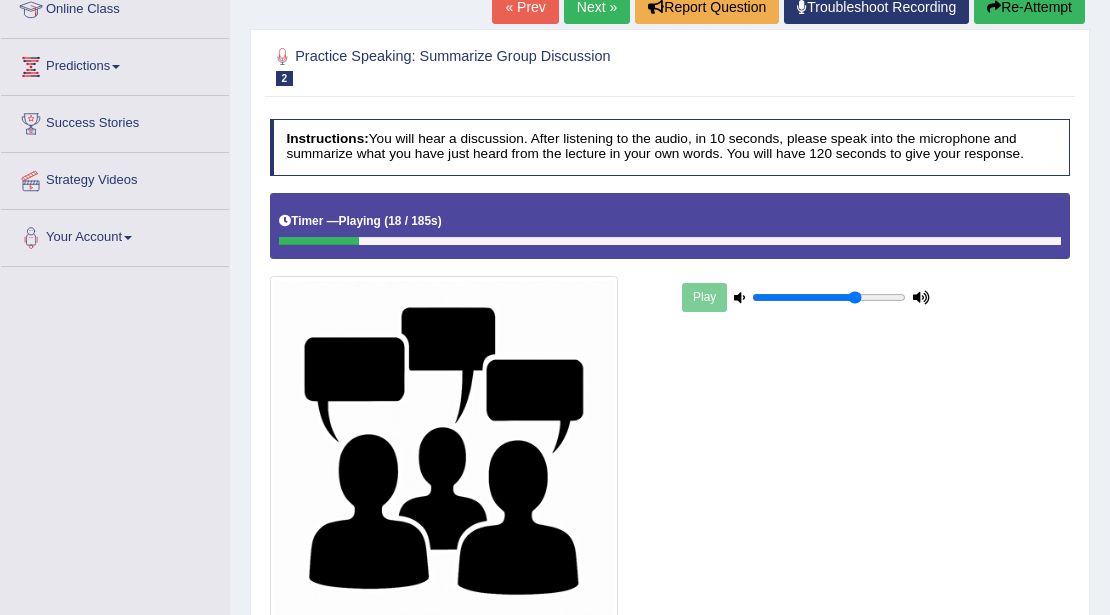 scroll, scrollTop: 434, scrollLeft: 0, axis: vertical 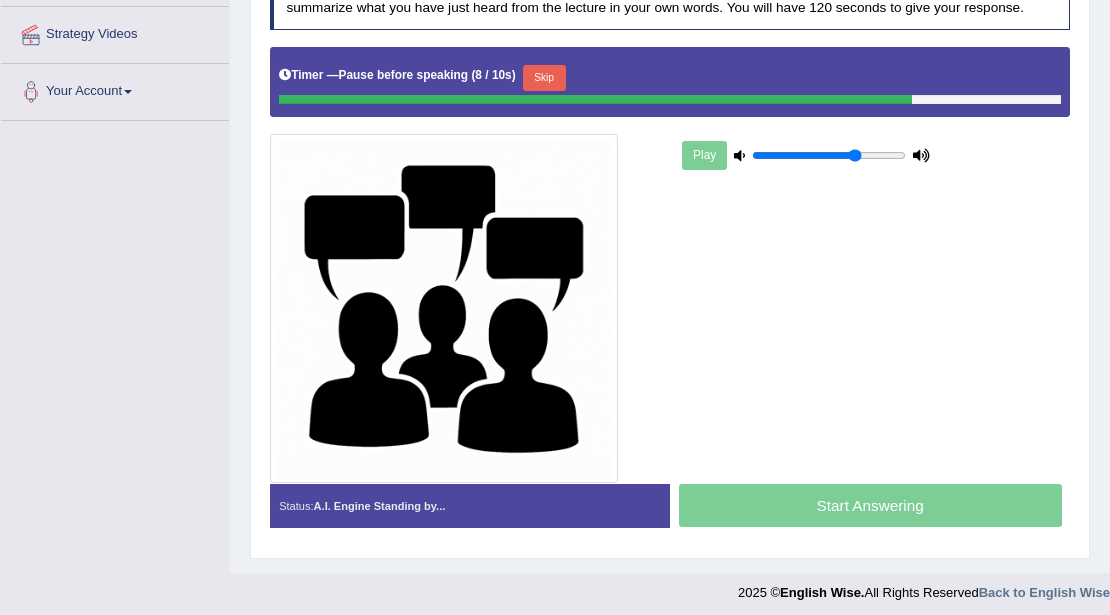click on "Skip" at bounding box center (544, 78) 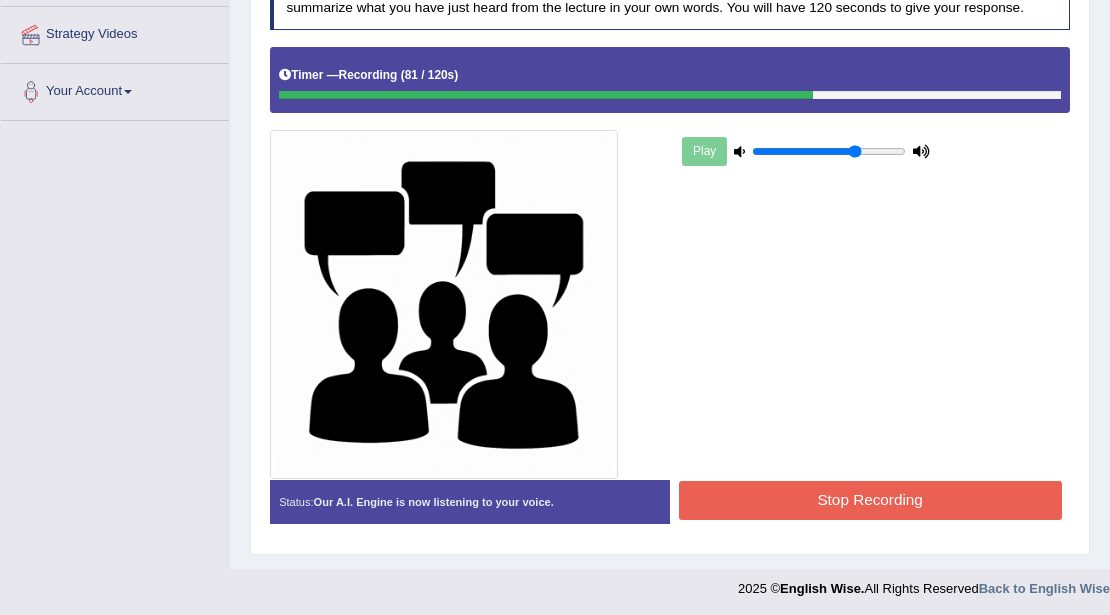 click on "Stop Recording" at bounding box center (870, 500) 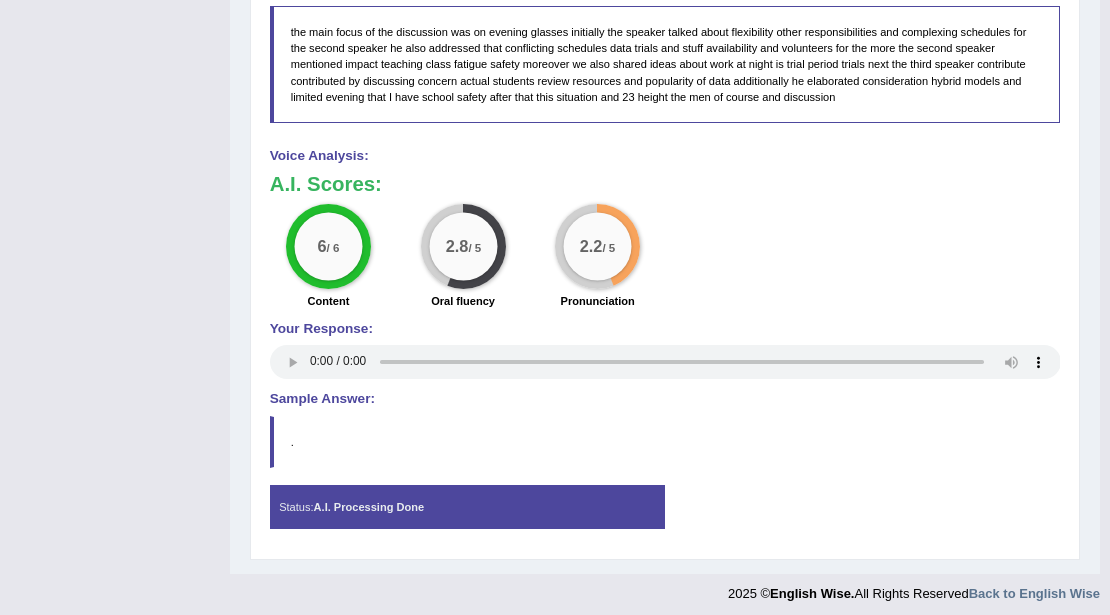 scroll, scrollTop: 1327, scrollLeft: 0, axis: vertical 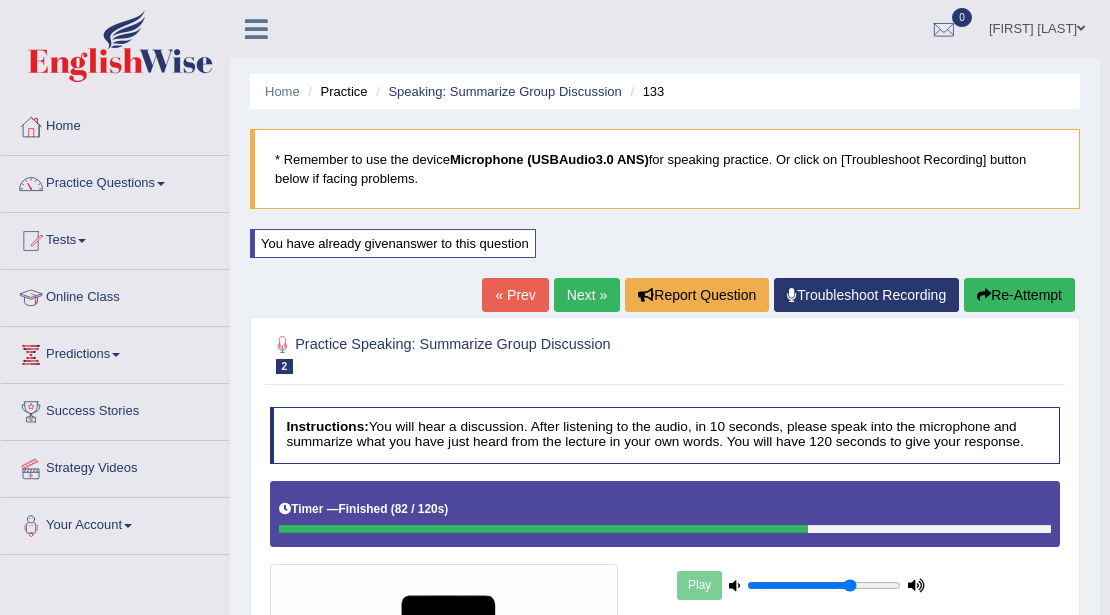 click on "Next »" at bounding box center (587, 295) 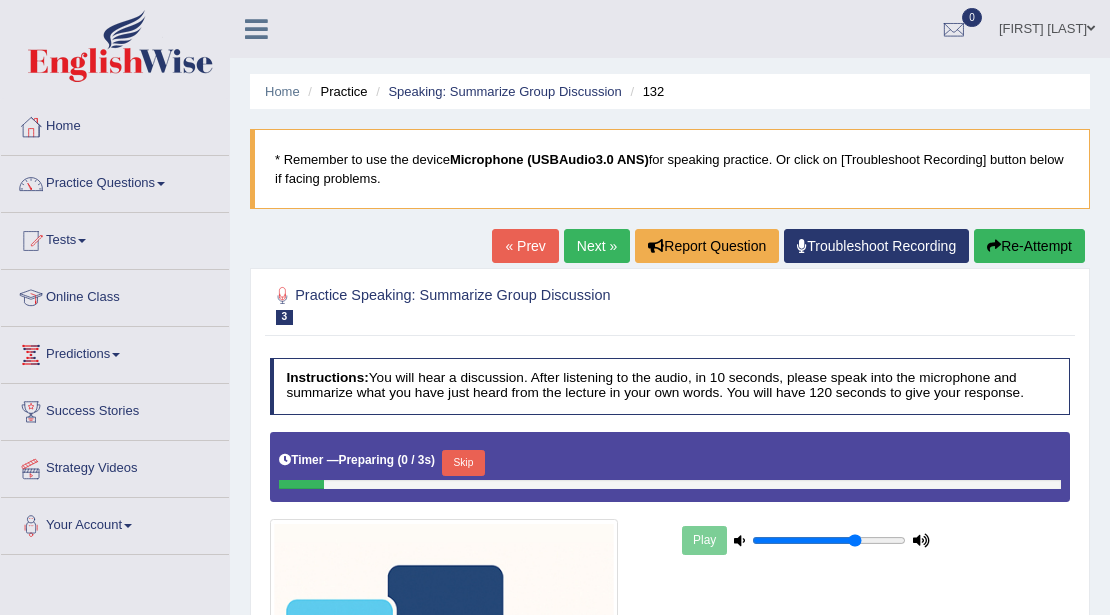 scroll, scrollTop: 0, scrollLeft: 0, axis: both 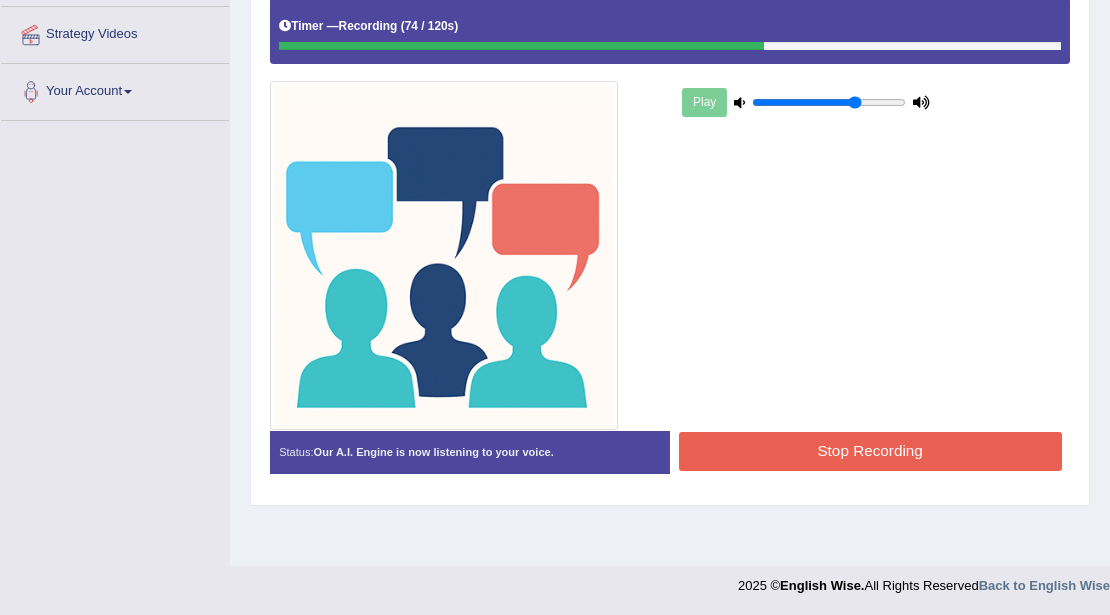 click on "Stop Recording" at bounding box center [870, 451] 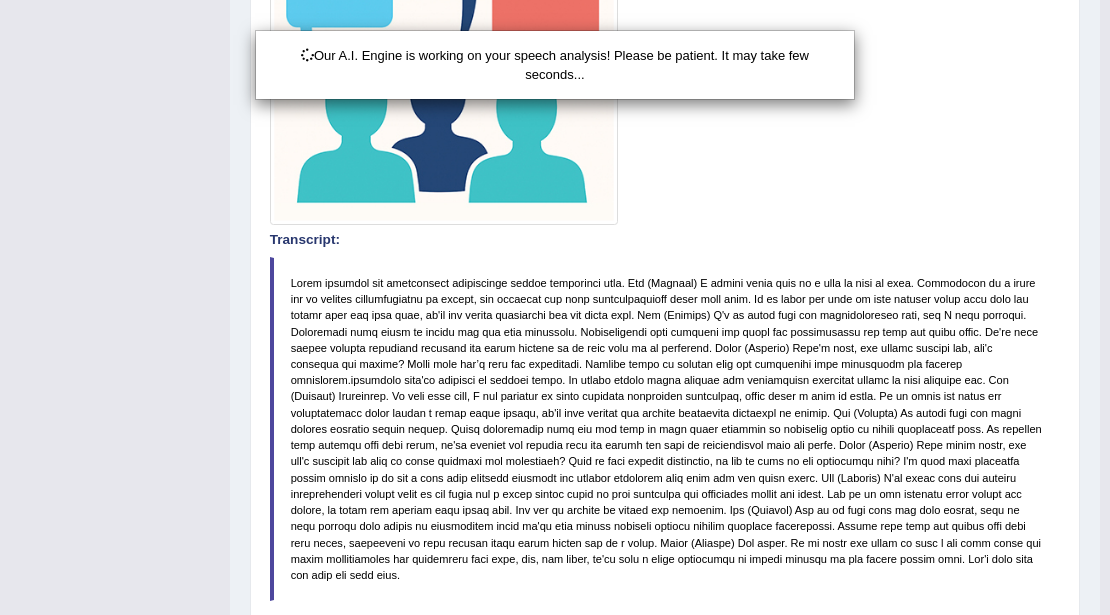 scroll, scrollTop: 901, scrollLeft: 0, axis: vertical 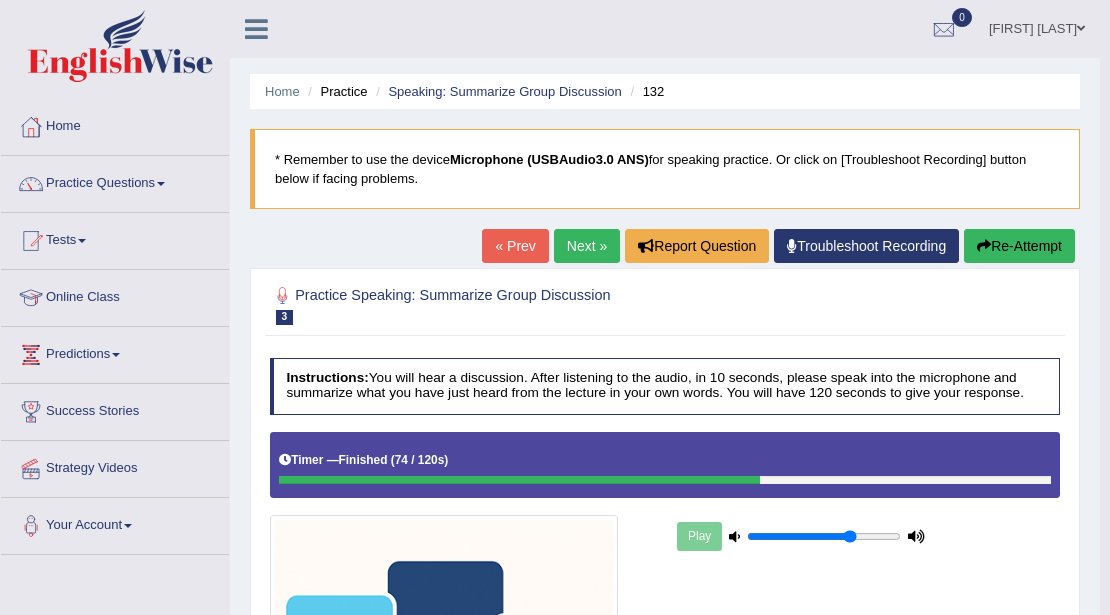 click on "« Prev" at bounding box center (515, 246) 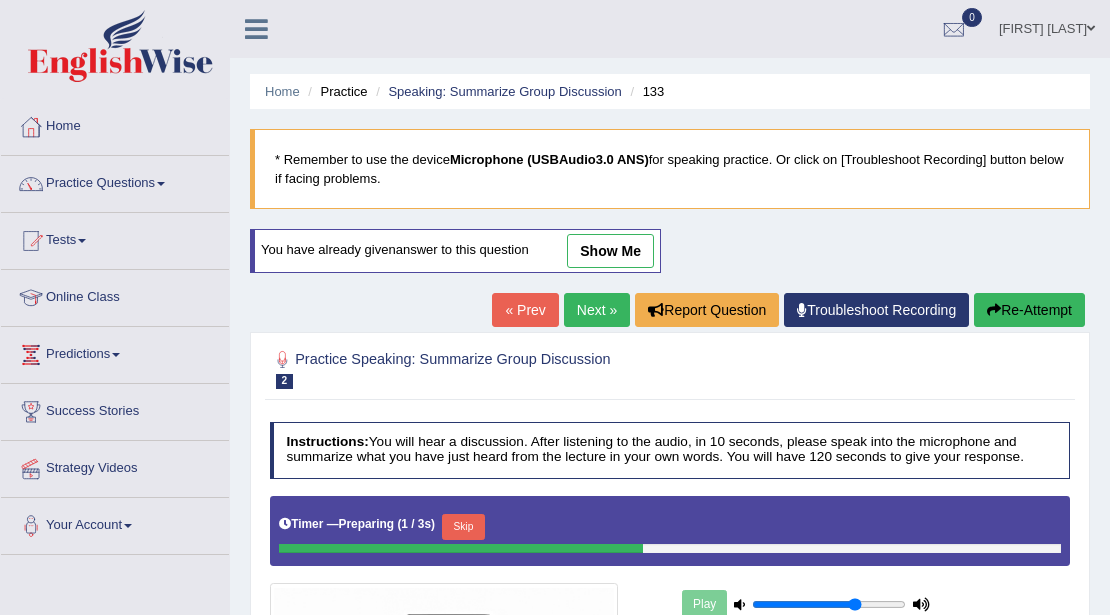 scroll, scrollTop: 383, scrollLeft: 0, axis: vertical 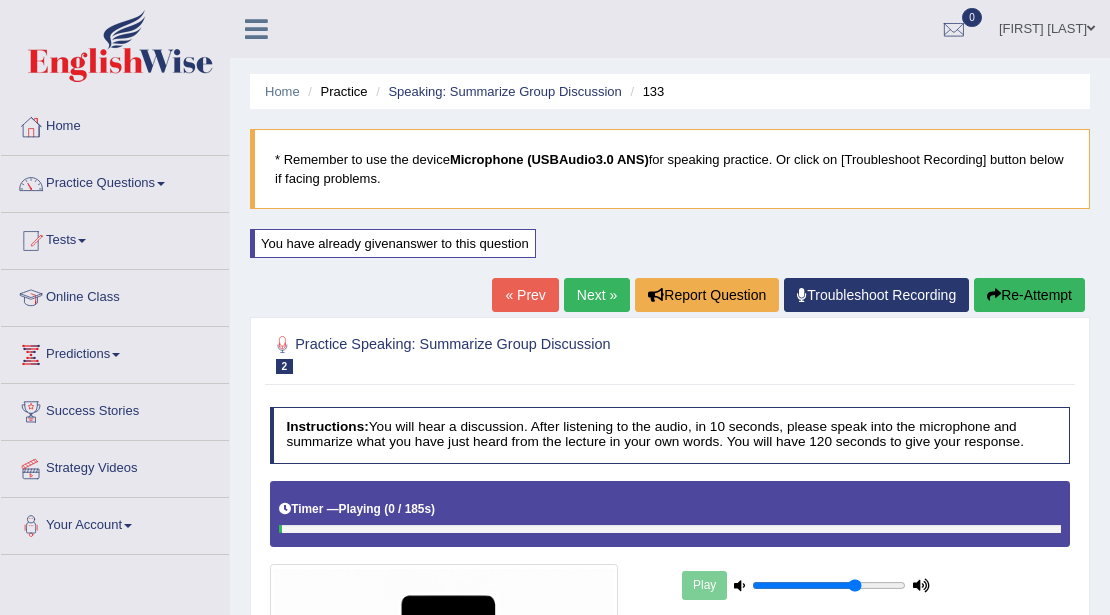 click on "« Prev" at bounding box center (525, 295) 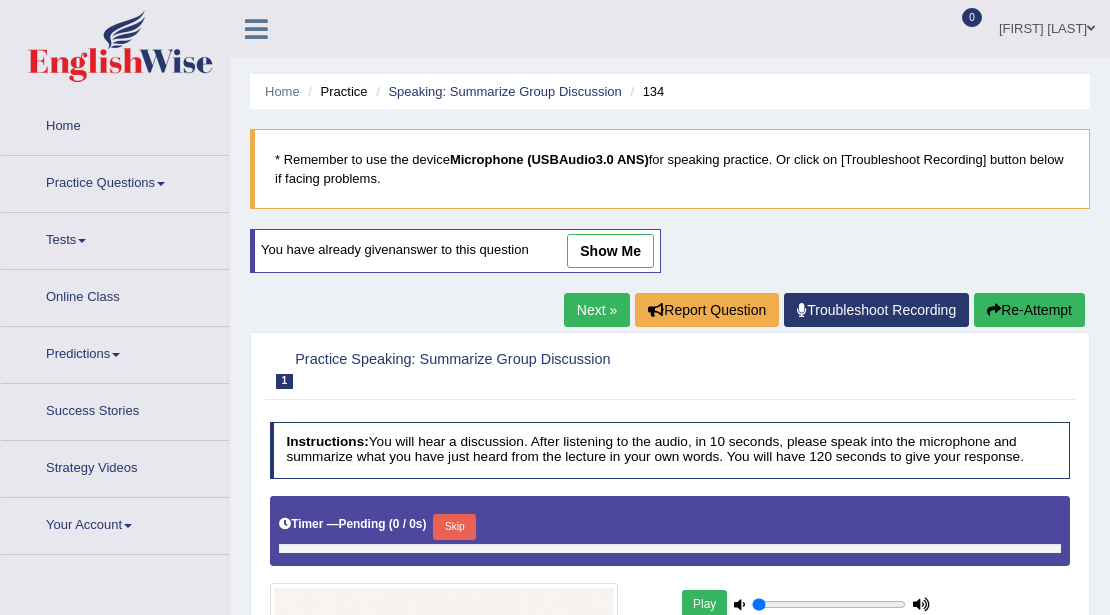 type on "0.7" 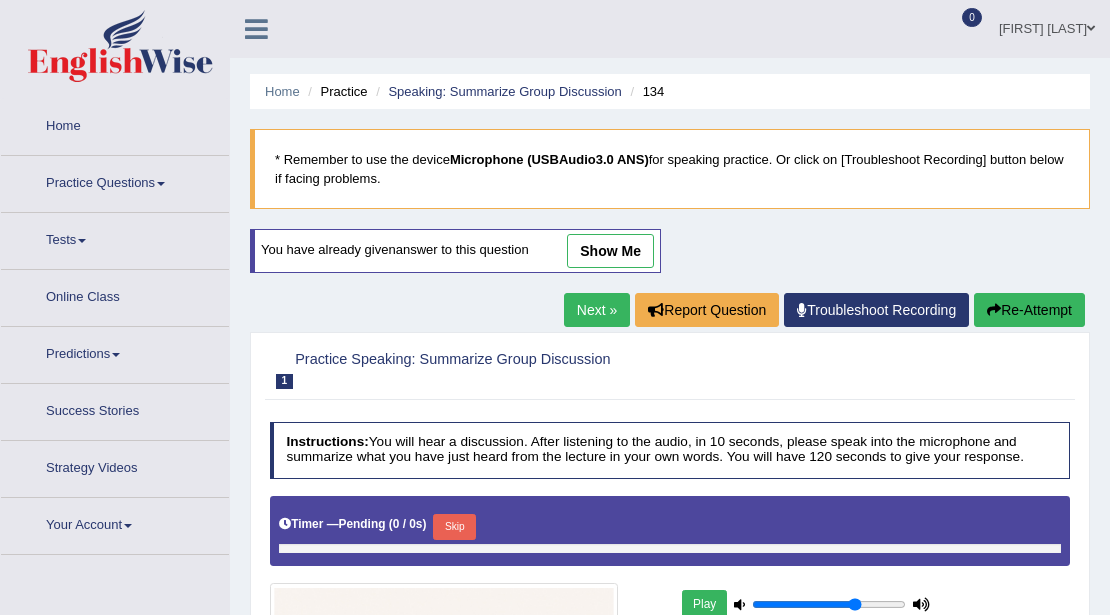 click on "show me" at bounding box center [610, 251] 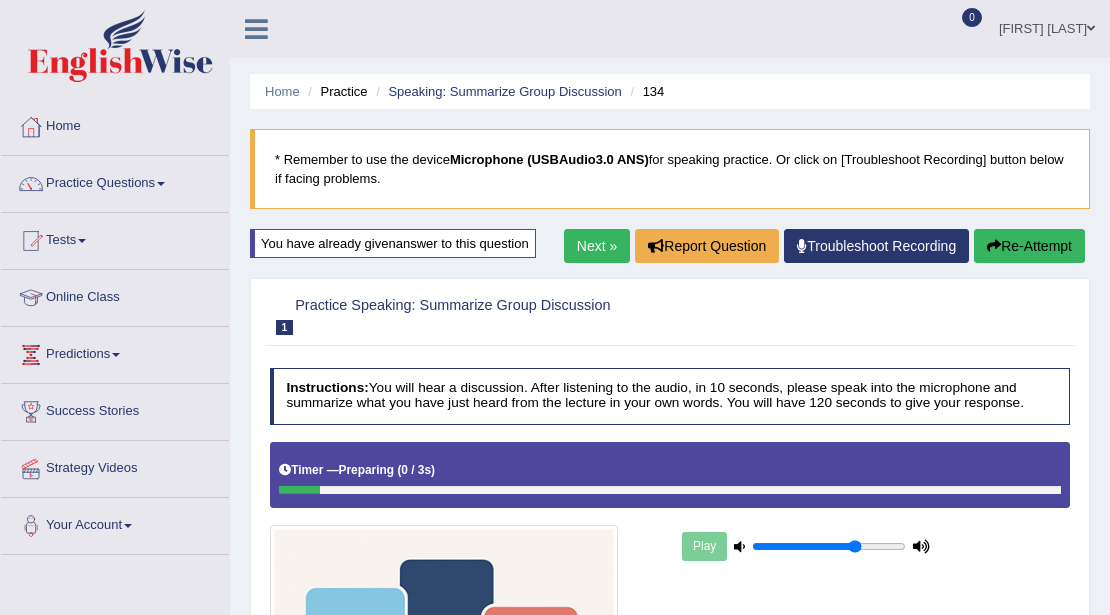 click on "Next »" at bounding box center (597, 246) 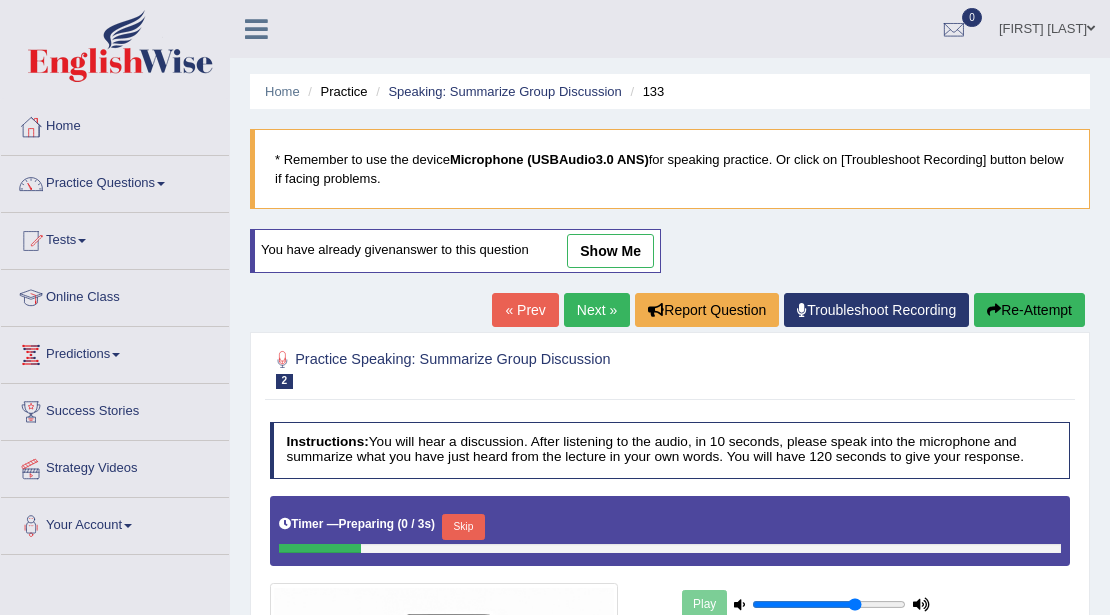 click on "« Prev" at bounding box center (525, 310) 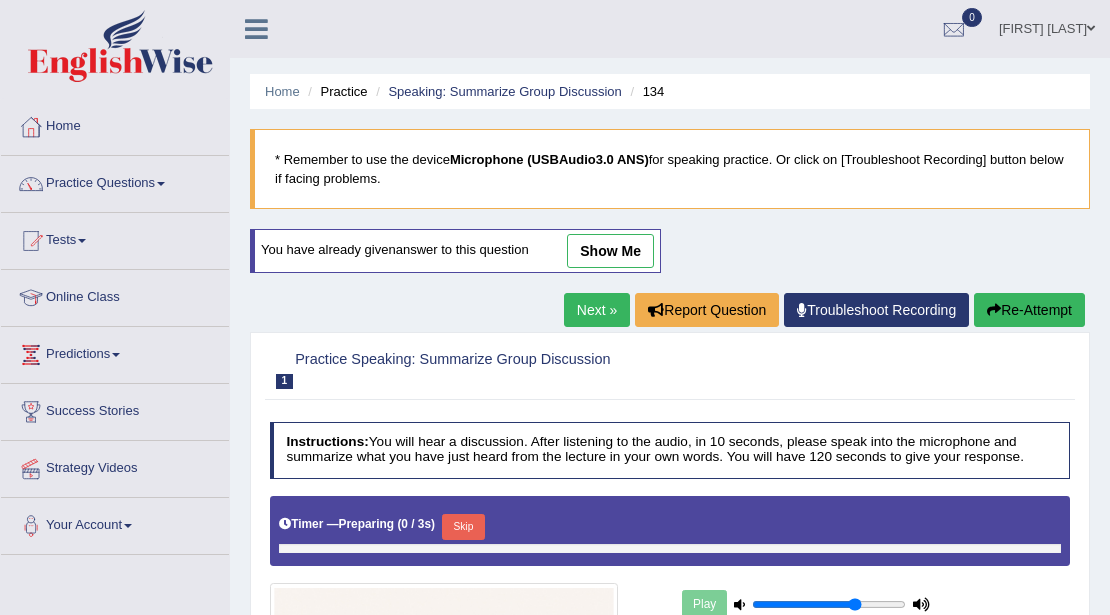 scroll, scrollTop: 0, scrollLeft: 0, axis: both 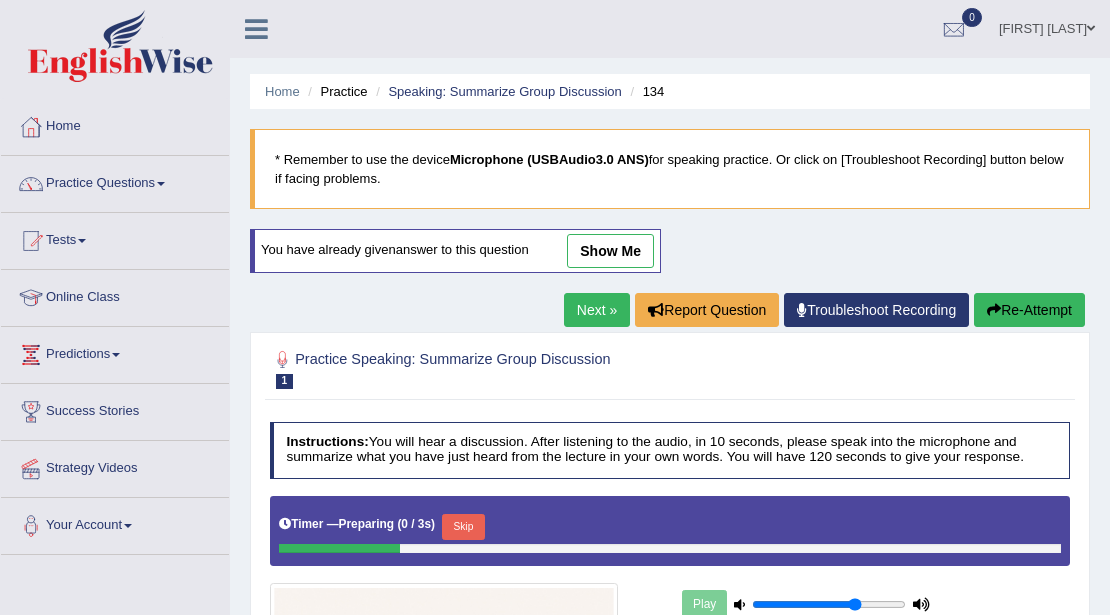 click on "show me" at bounding box center [610, 251] 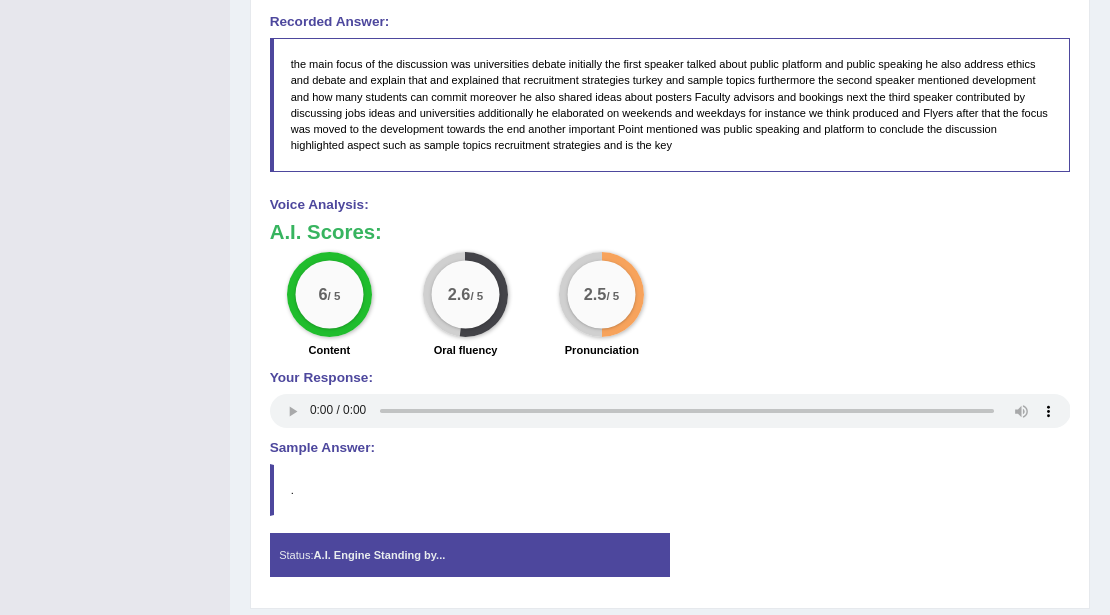 scroll, scrollTop: 1240, scrollLeft: 0, axis: vertical 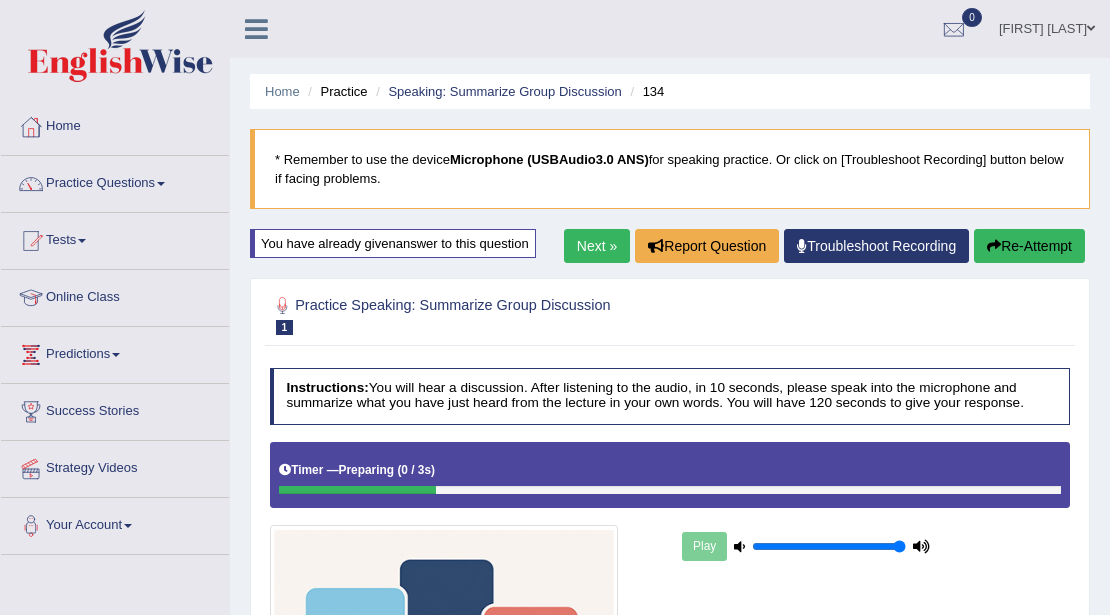 drag, startPoint x: 856, startPoint y: 540, endPoint x: 956, endPoint y: 532, distance: 100.31949 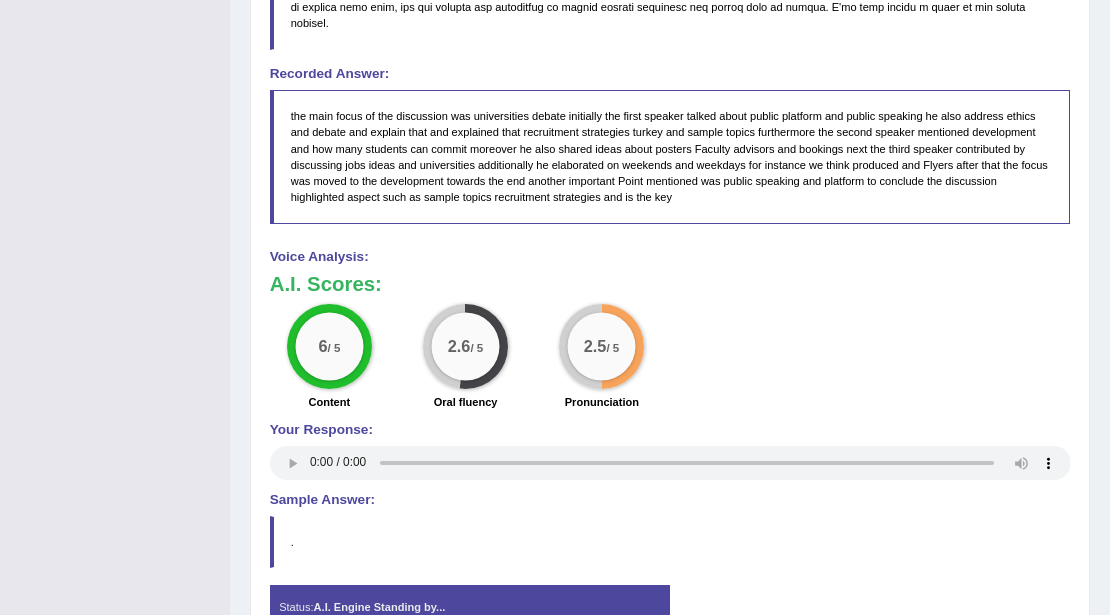 scroll, scrollTop: 1240, scrollLeft: 0, axis: vertical 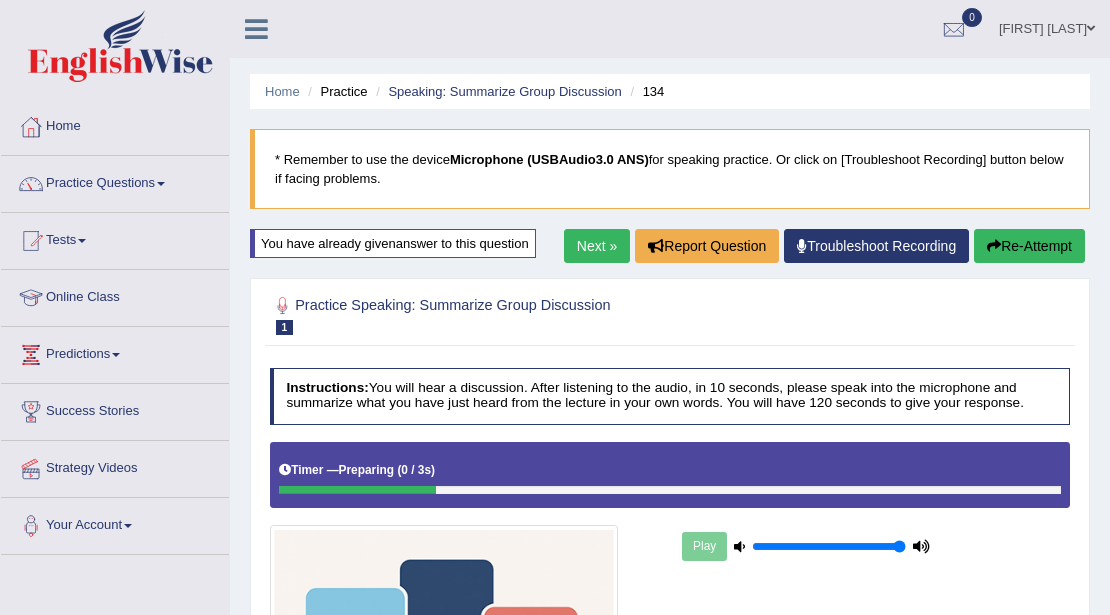 click on "Next »" at bounding box center [597, 246] 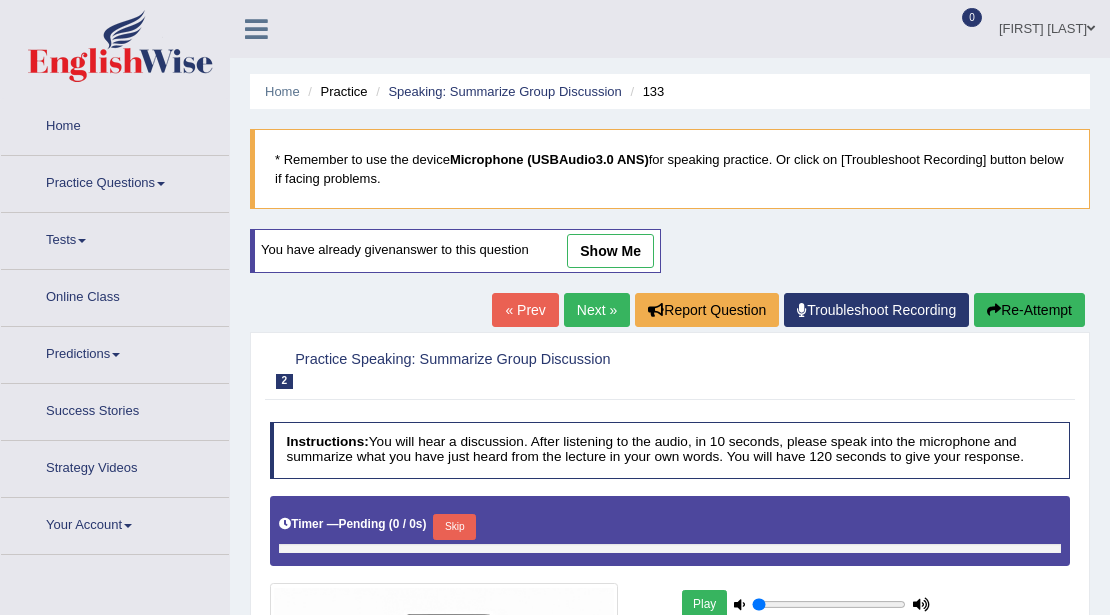 click on "show me" at bounding box center (610, 251) 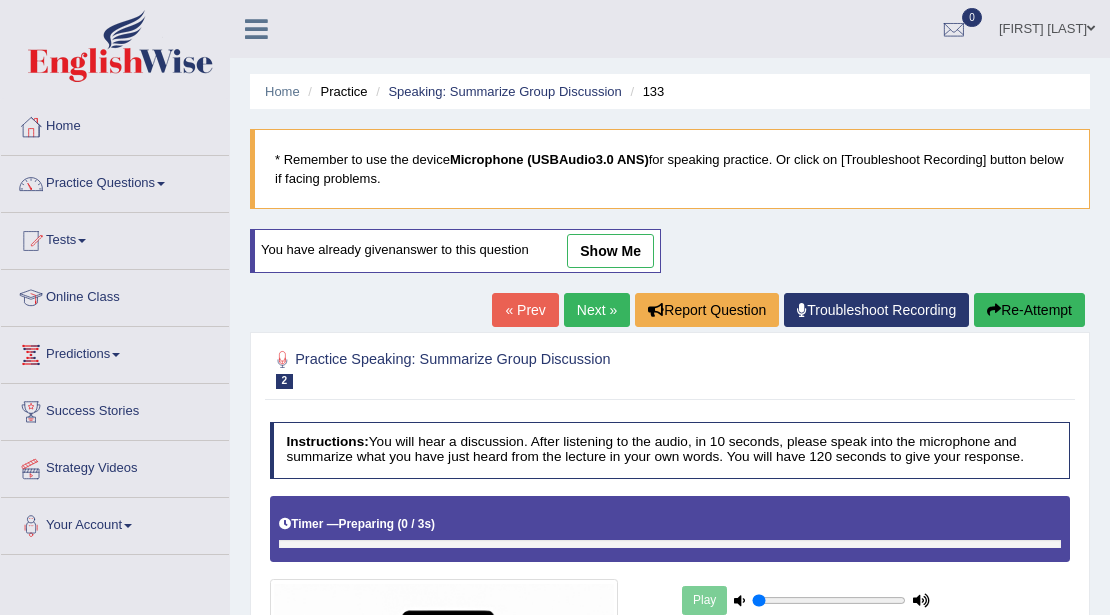 type on "1" 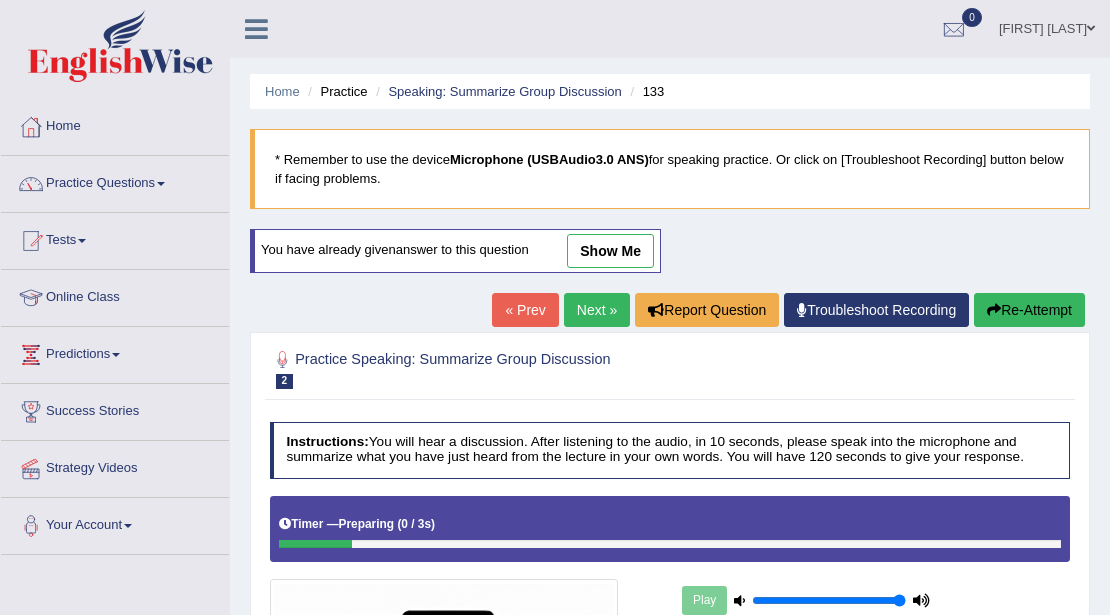 scroll, scrollTop: 0, scrollLeft: 0, axis: both 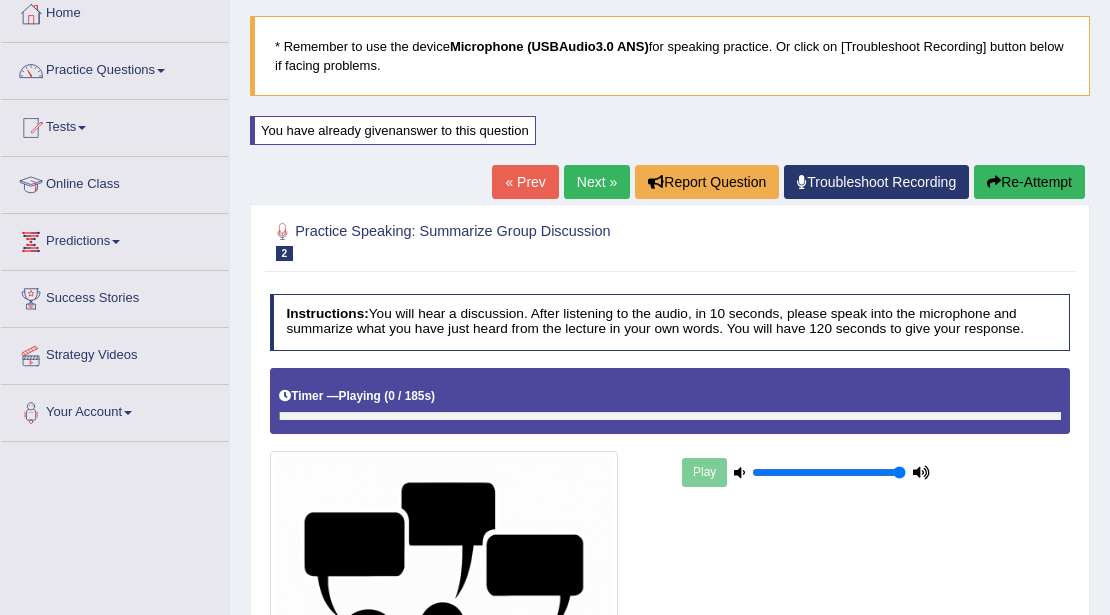 click on "Home
Practice
Speaking: Summarize Group Discussion
133
* Remember to use the device  Microphone (USBAudio3.0 ANS)  for speaking practice. Or click on [Troubleshoot Recording] button below if facing problems.
You have already given   answer to this question
« Prev Next »  Report Question  Troubleshoot Recording  Re-Attempt
Practice Speaking: Summarize Group Discussion
2
133
Instructions:  You will hear a discussion. After listening to the audio, in 10 seconds, please speak into the microphone and summarize what you have just heard from the lecture in your own words. You will have 120 seconds to give your response.
Timer —  Playing   ( 0 / 185s ) Play Transcript: Recorded Answer: Created with Highcharts 7.1.2 Too low Too high Time Pitch meter: 0 25 50 75 100 Great Too slow Time" at bounding box center [670, 388] 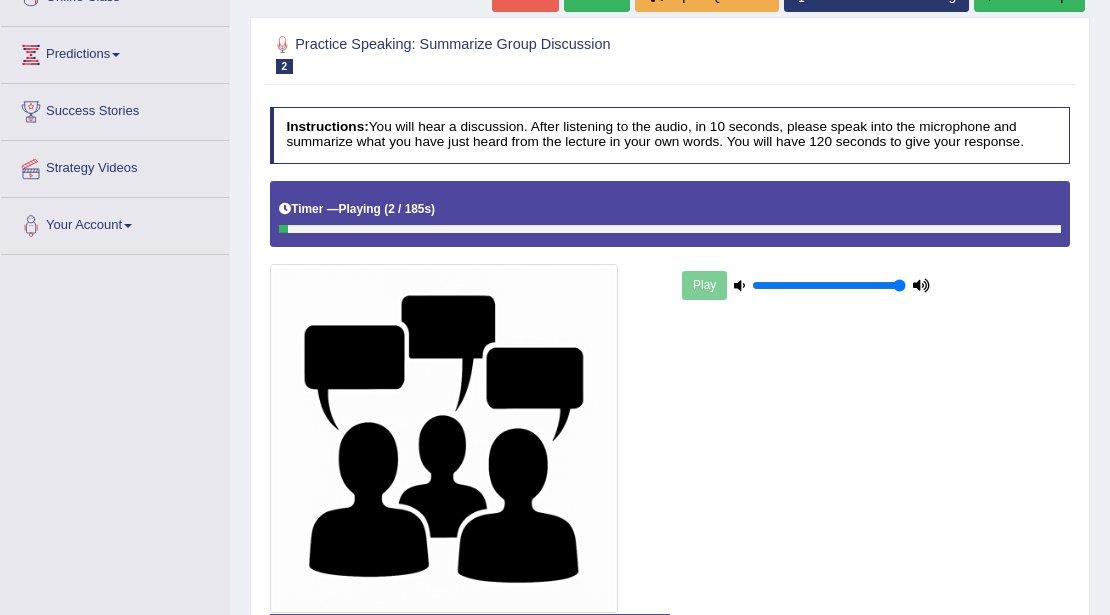 scroll, scrollTop: 101, scrollLeft: 0, axis: vertical 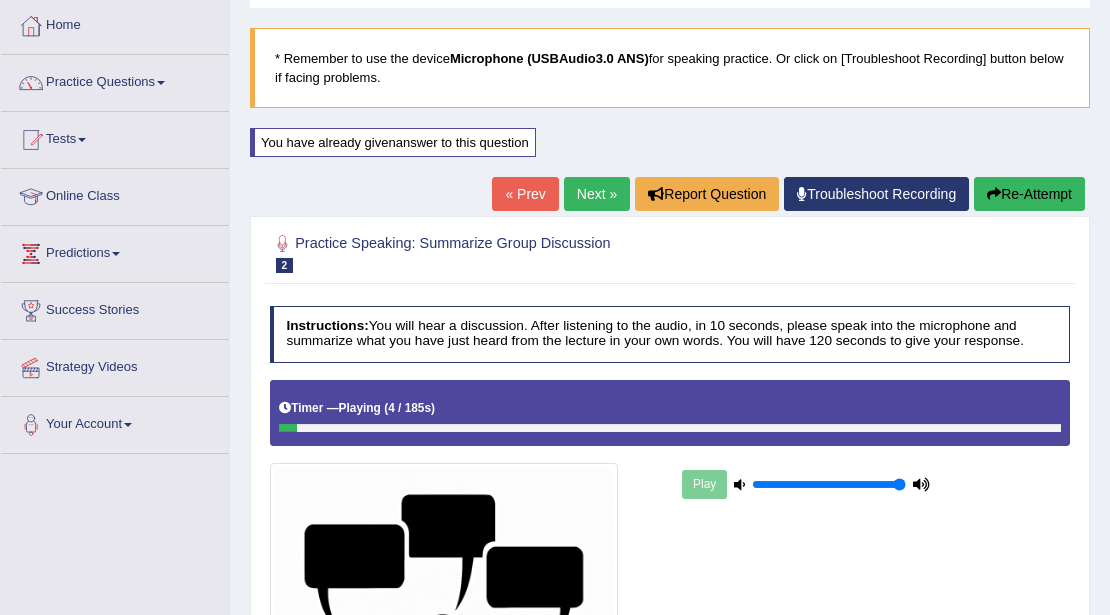 click on "Re-Attempt" at bounding box center [1029, 194] 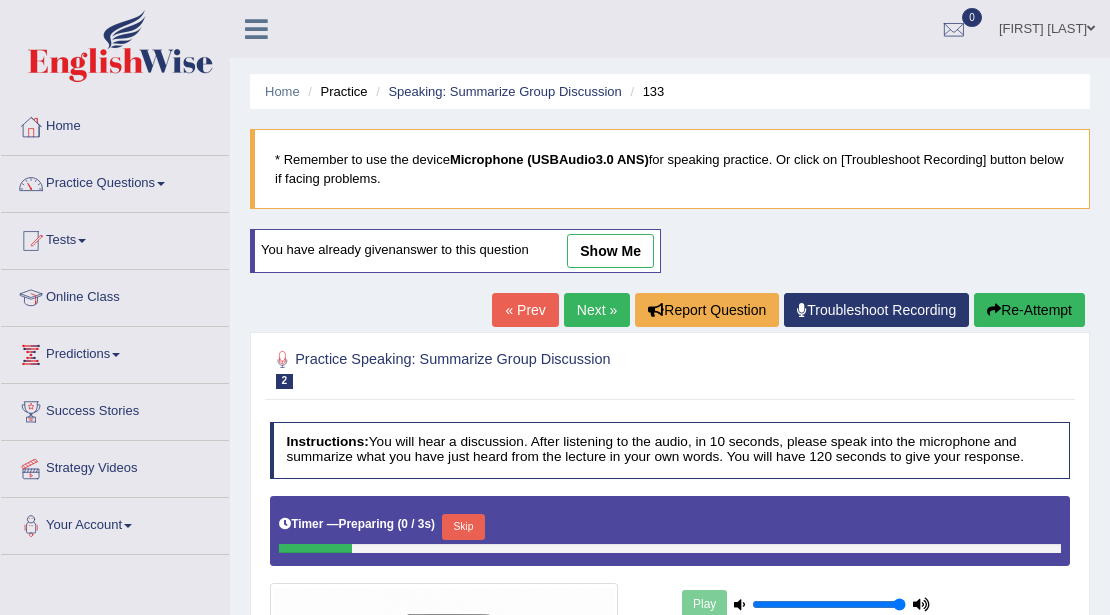 scroll, scrollTop: 101, scrollLeft: 0, axis: vertical 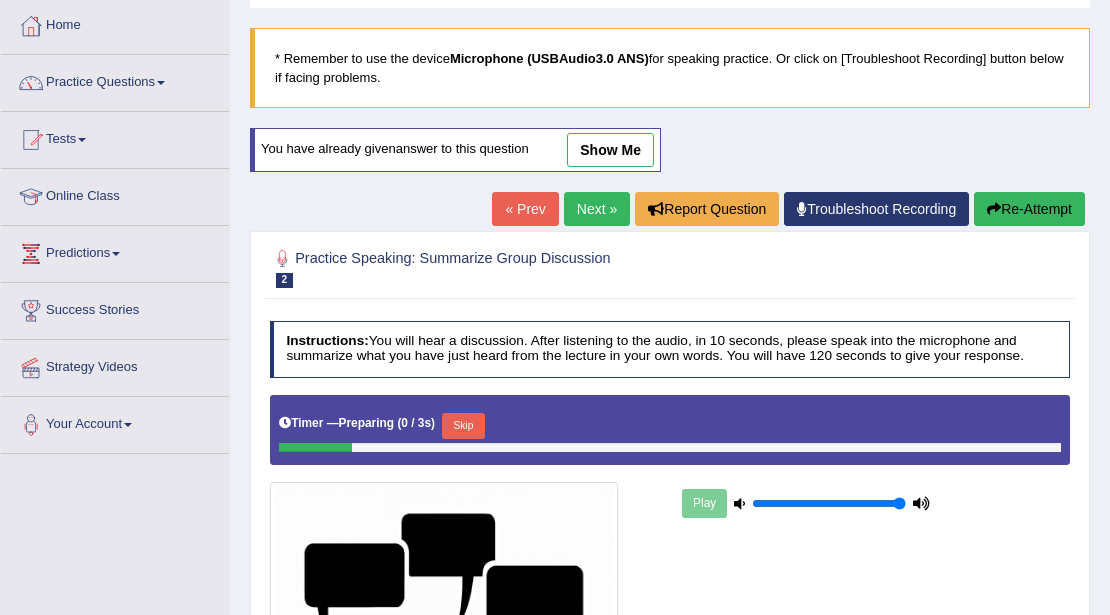click on "show me" at bounding box center (610, 150) 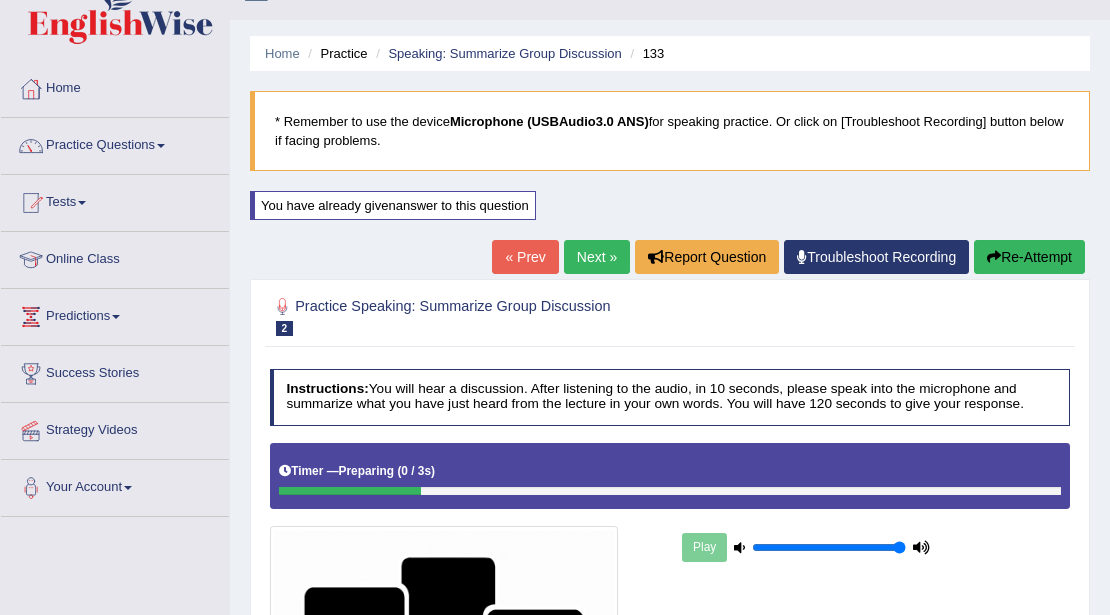 scroll, scrollTop: 0, scrollLeft: 0, axis: both 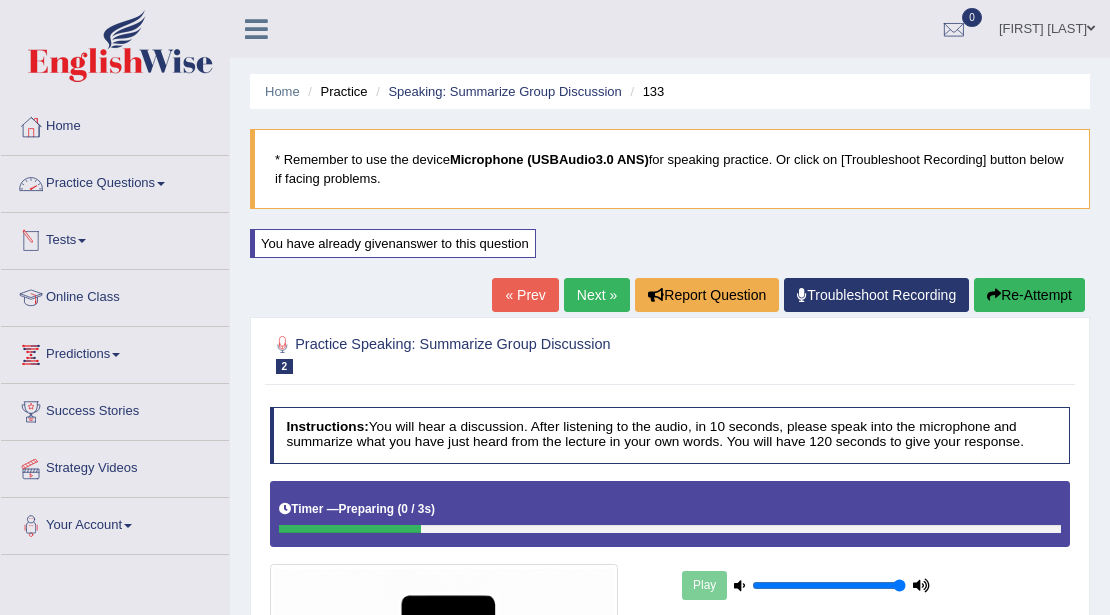 click on "Practice Questions" at bounding box center [115, 181] 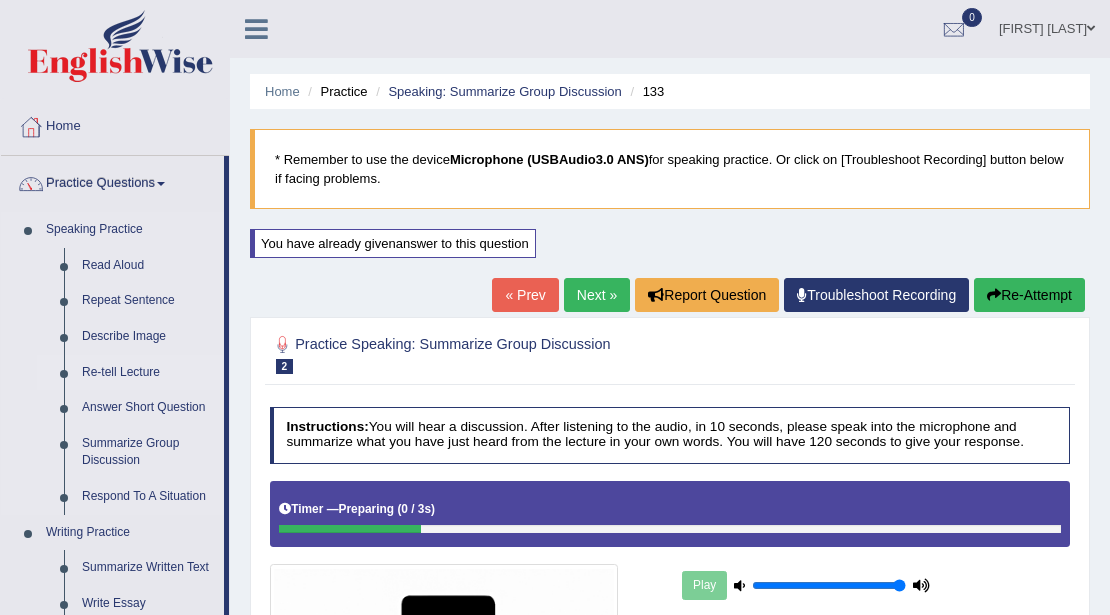 click on "Re-tell Lecture" at bounding box center [148, 373] 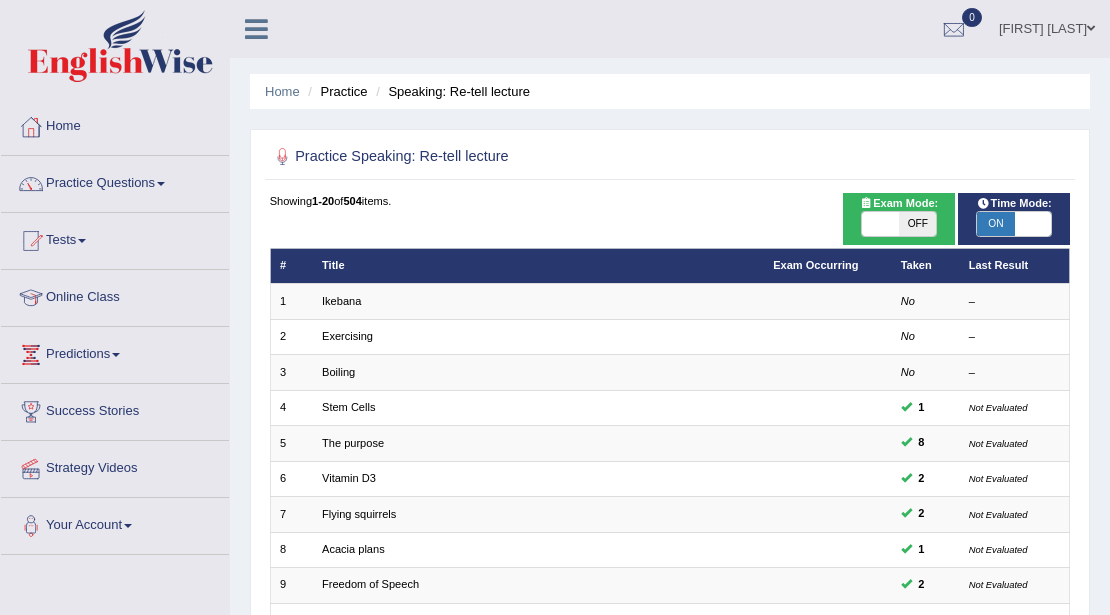 scroll, scrollTop: 0, scrollLeft: 0, axis: both 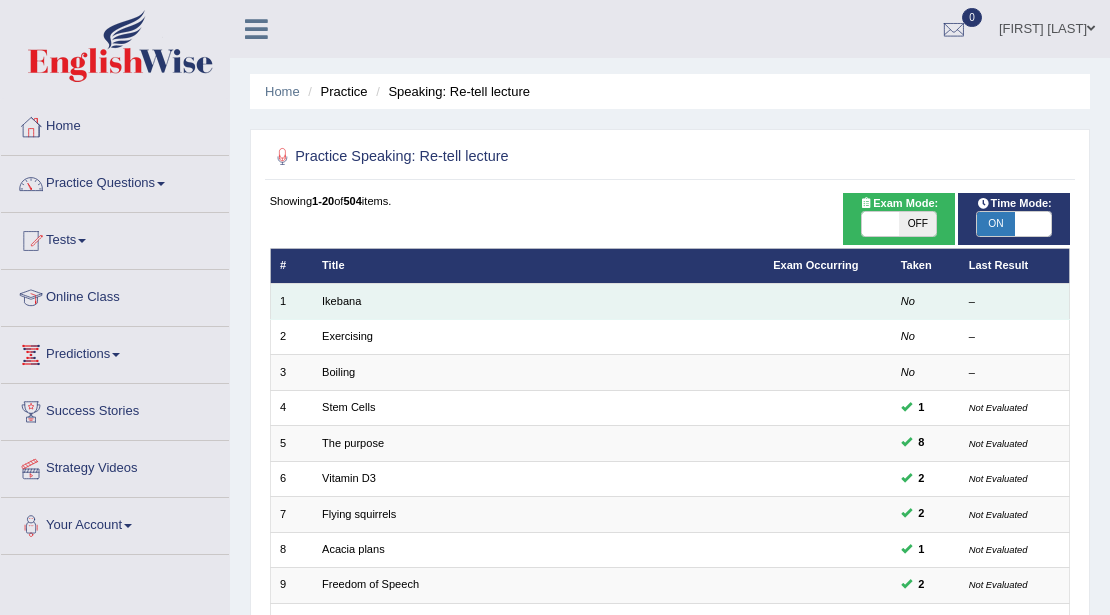 click on "Ikebana" at bounding box center [538, 301] 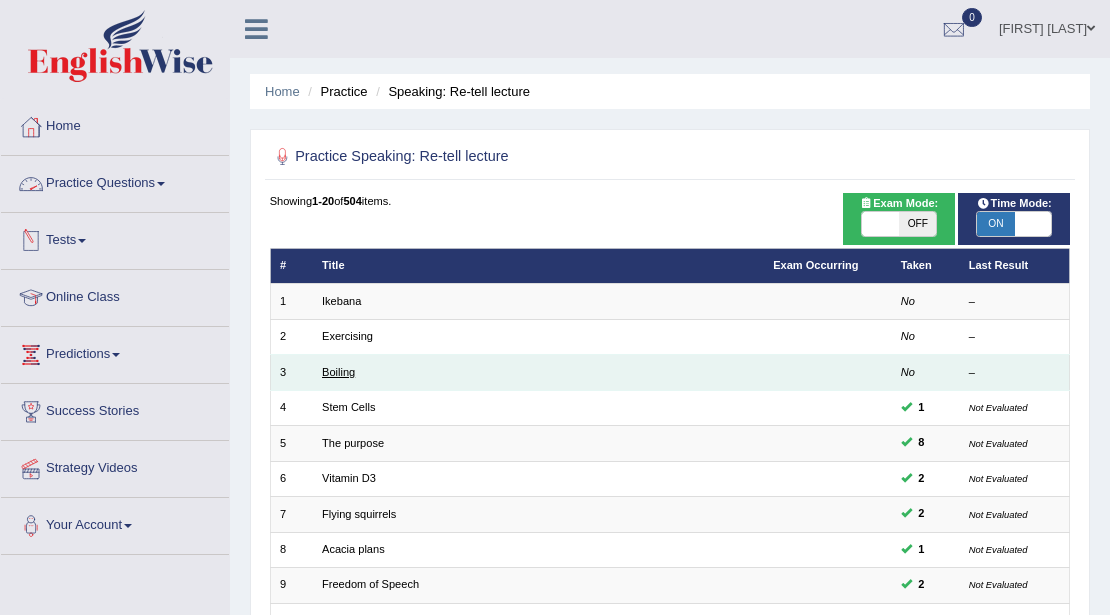 click on "Boiling" at bounding box center [338, 372] 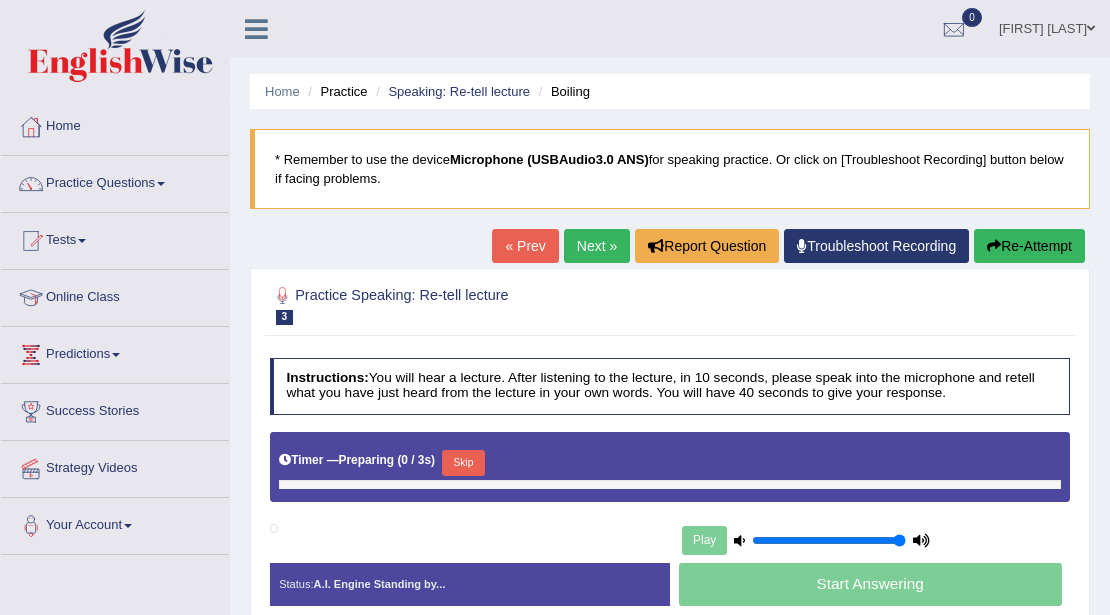 scroll, scrollTop: 0, scrollLeft: 0, axis: both 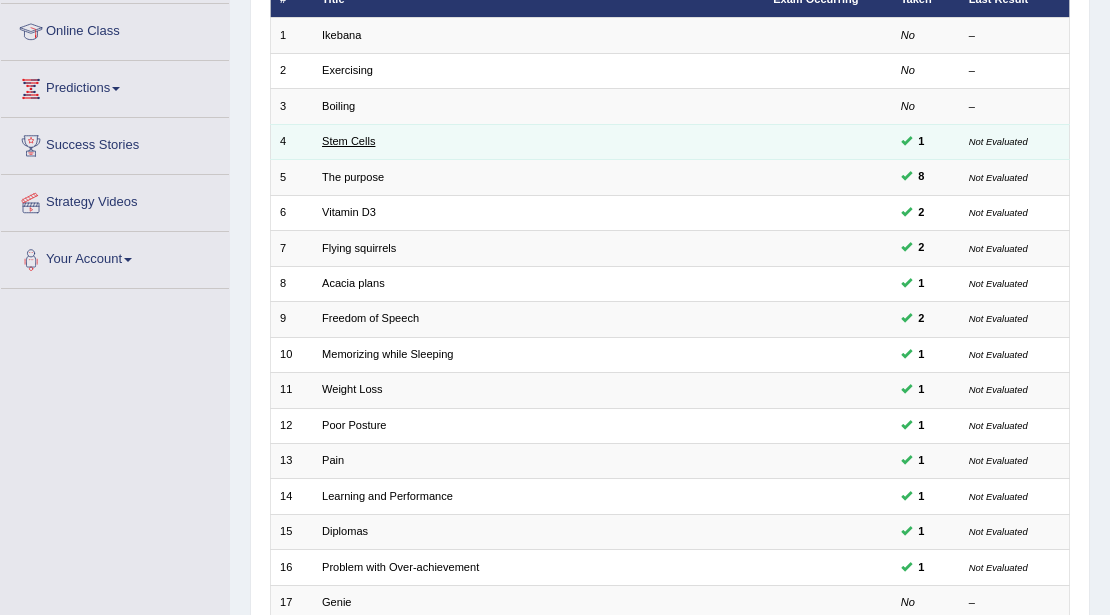 click on "Stem Cells" at bounding box center (348, 141) 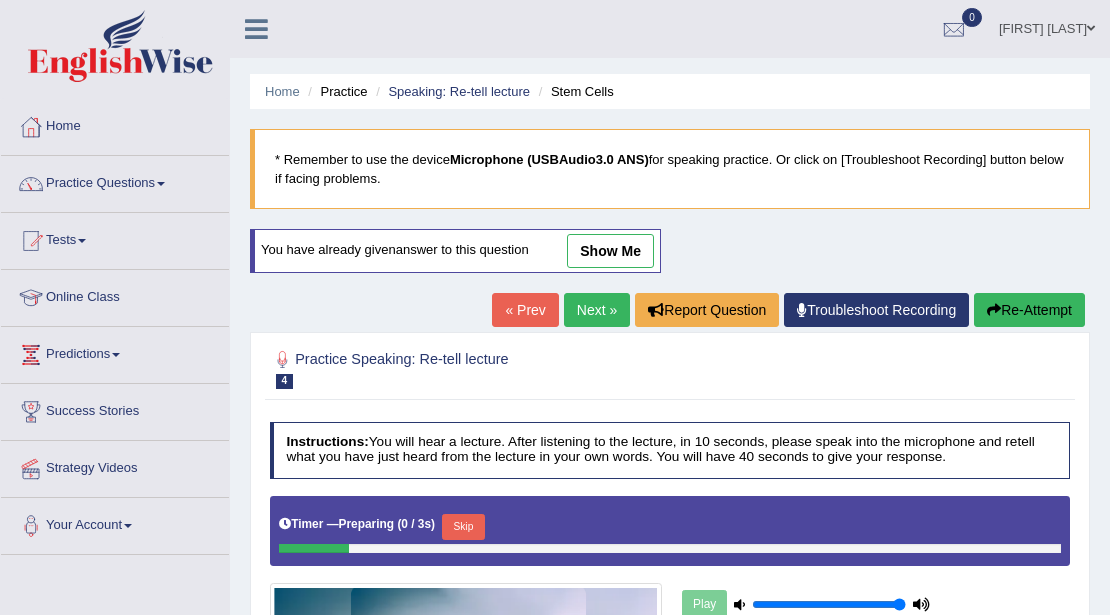 scroll, scrollTop: 0, scrollLeft: 0, axis: both 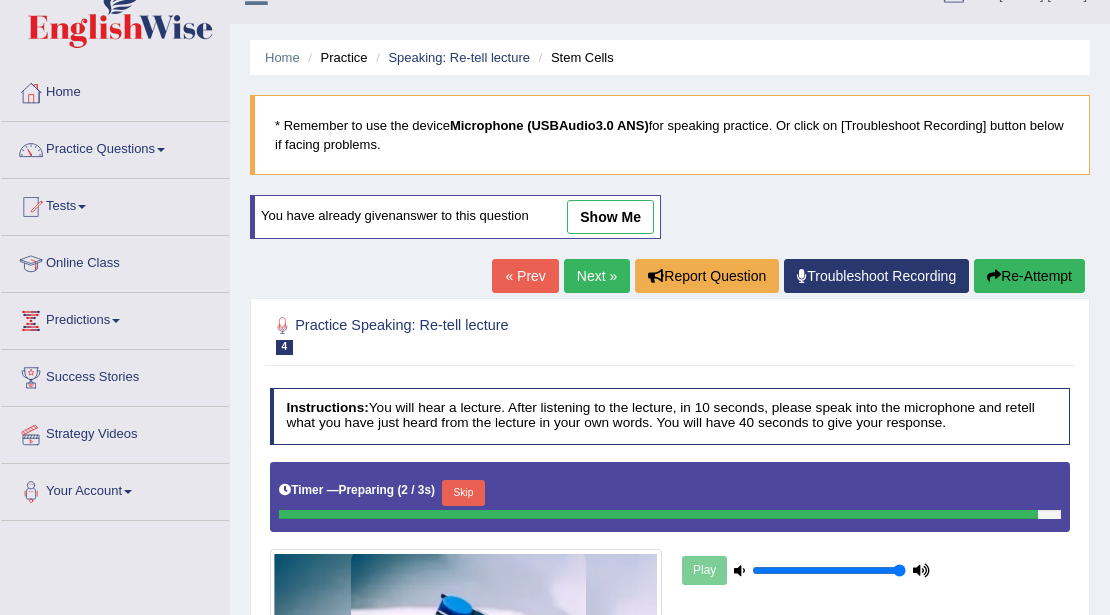 click on "show me" at bounding box center [610, 217] 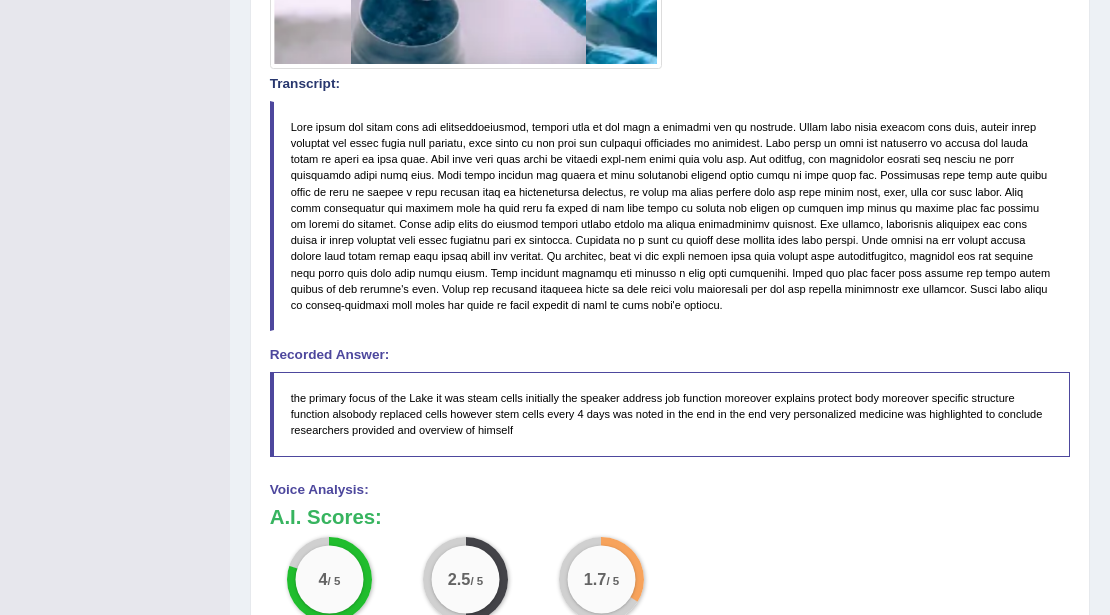 scroll, scrollTop: 968, scrollLeft: 0, axis: vertical 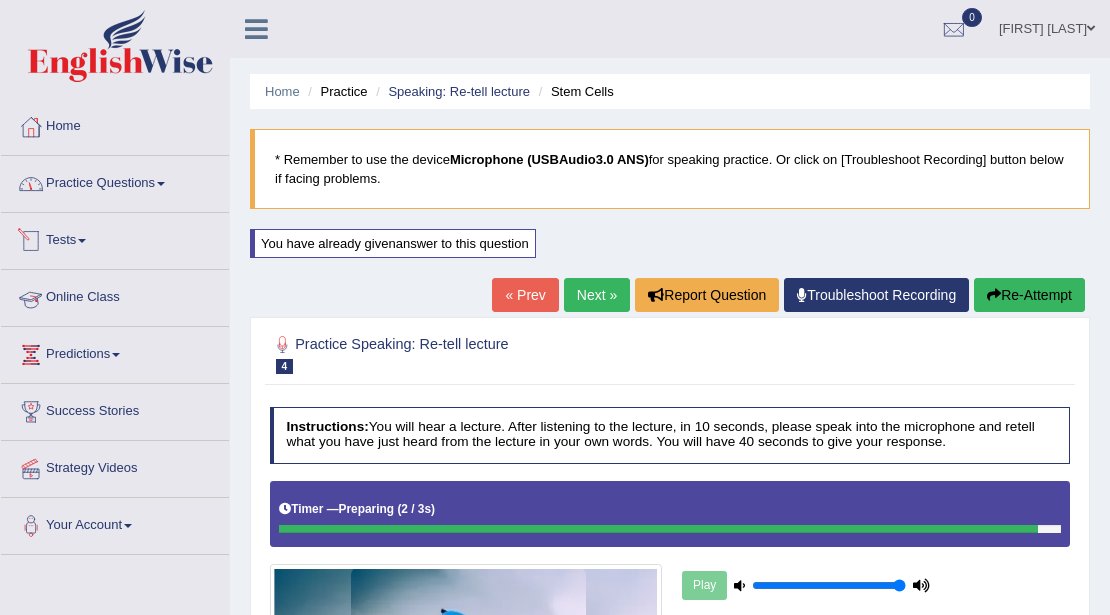 click on "Practice Questions" at bounding box center (115, 181) 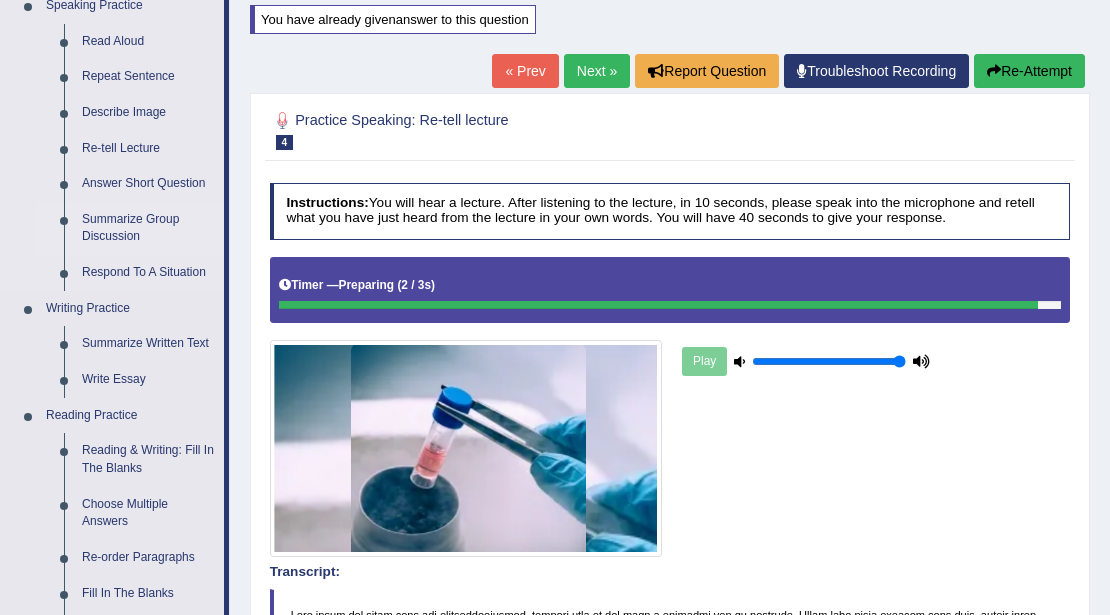 scroll, scrollTop: 200, scrollLeft: 0, axis: vertical 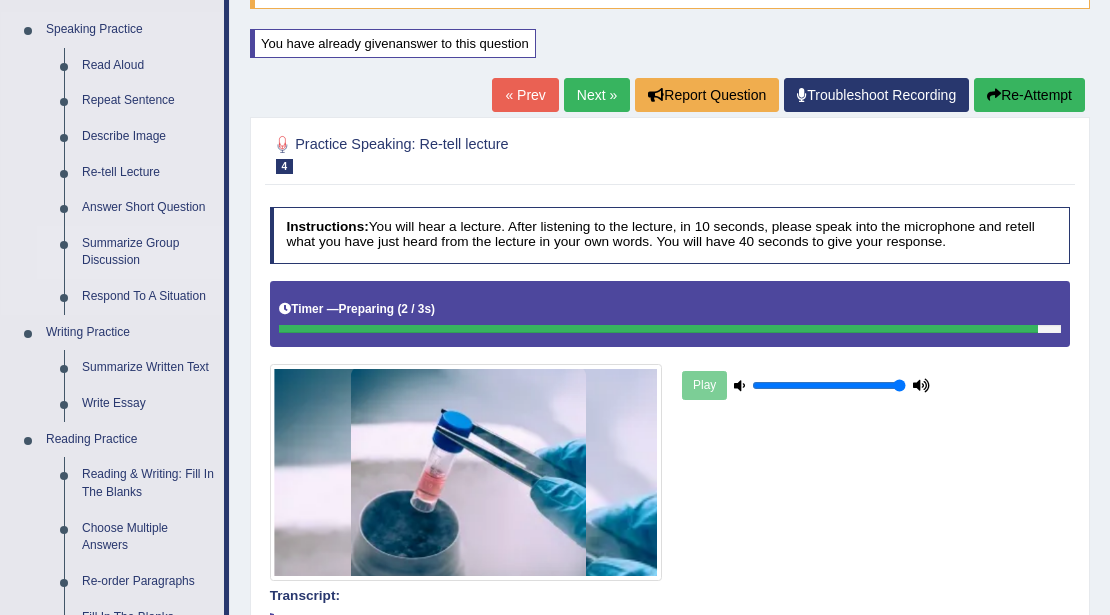 click on "Summarize Group Discussion" at bounding box center (148, 252) 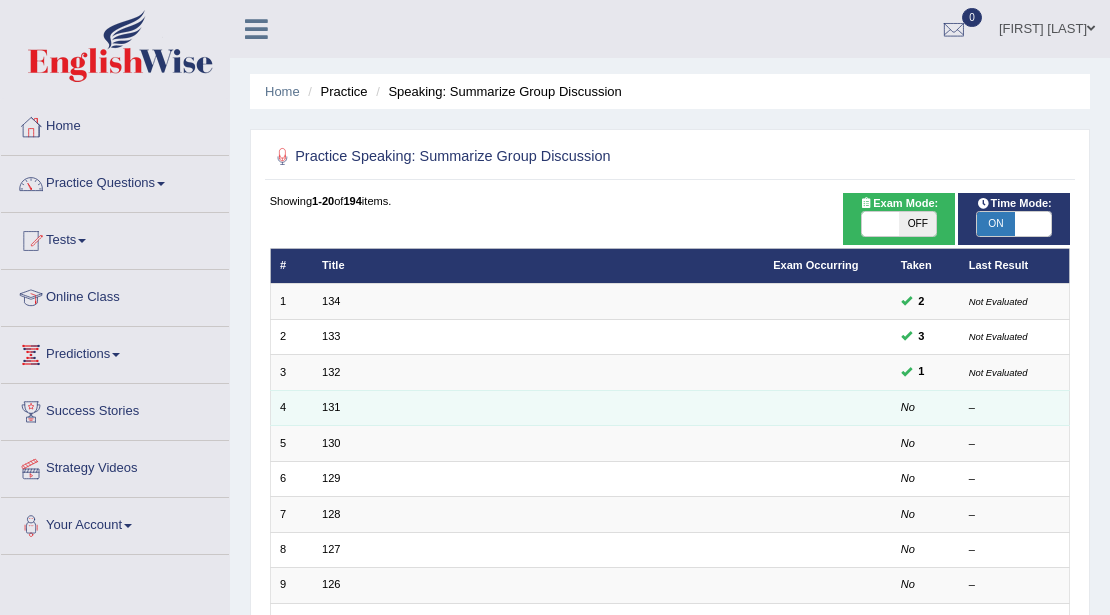 scroll, scrollTop: 133, scrollLeft: 0, axis: vertical 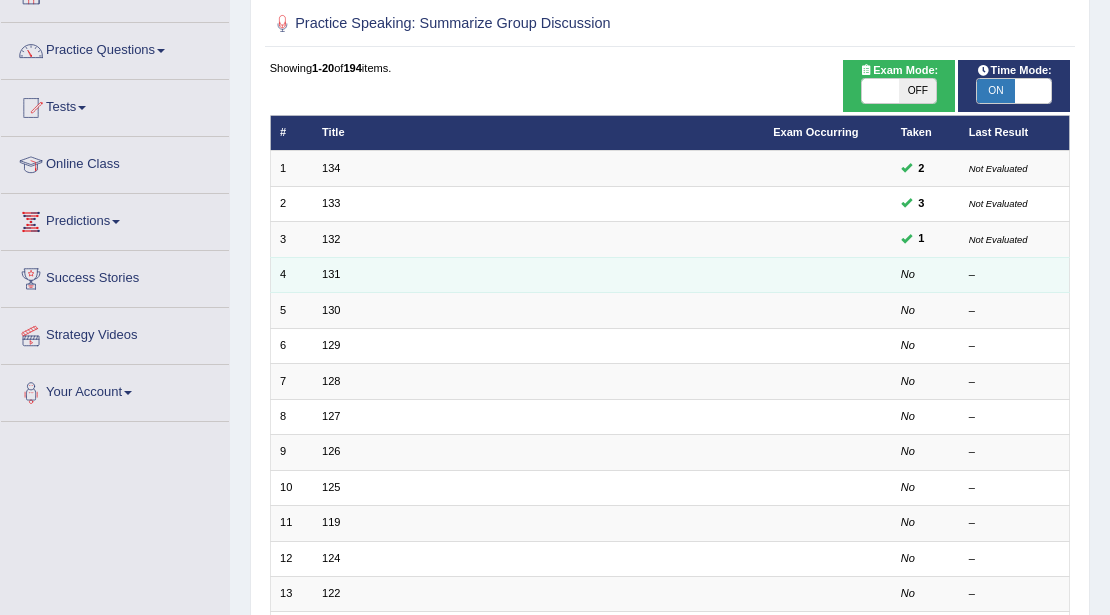 click on "131" at bounding box center [538, 274] 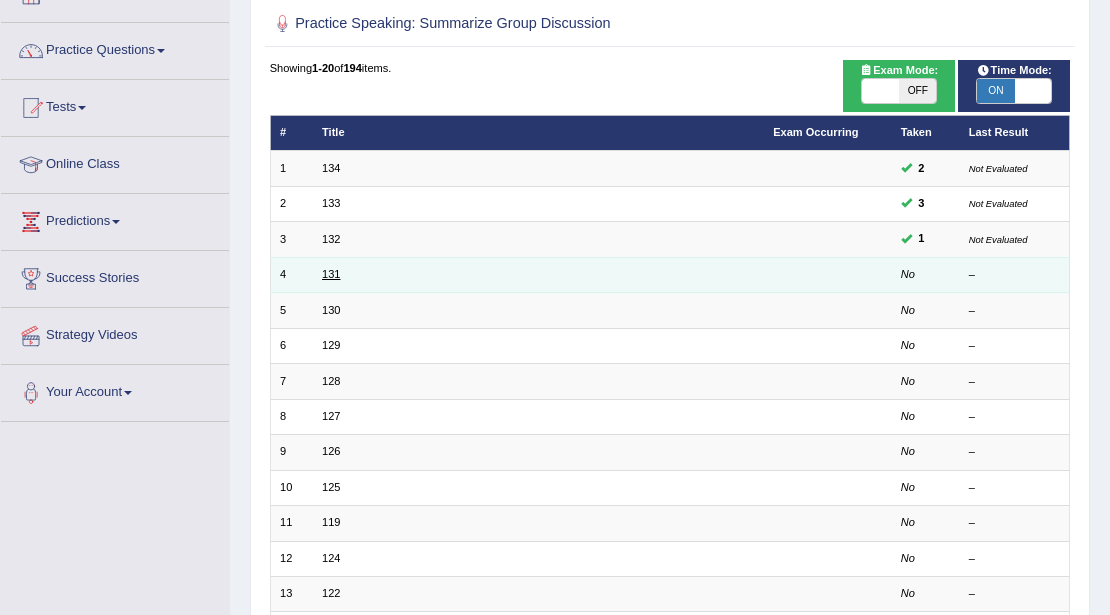 click on "131" at bounding box center (331, 274) 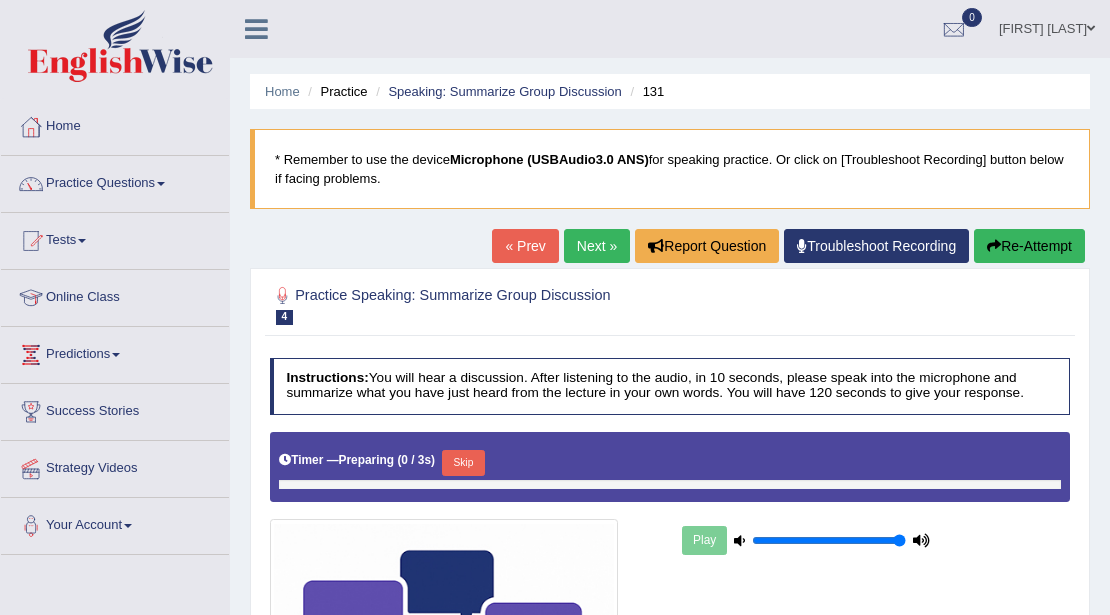 scroll, scrollTop: 0, scrollLeft: 0, axis: both 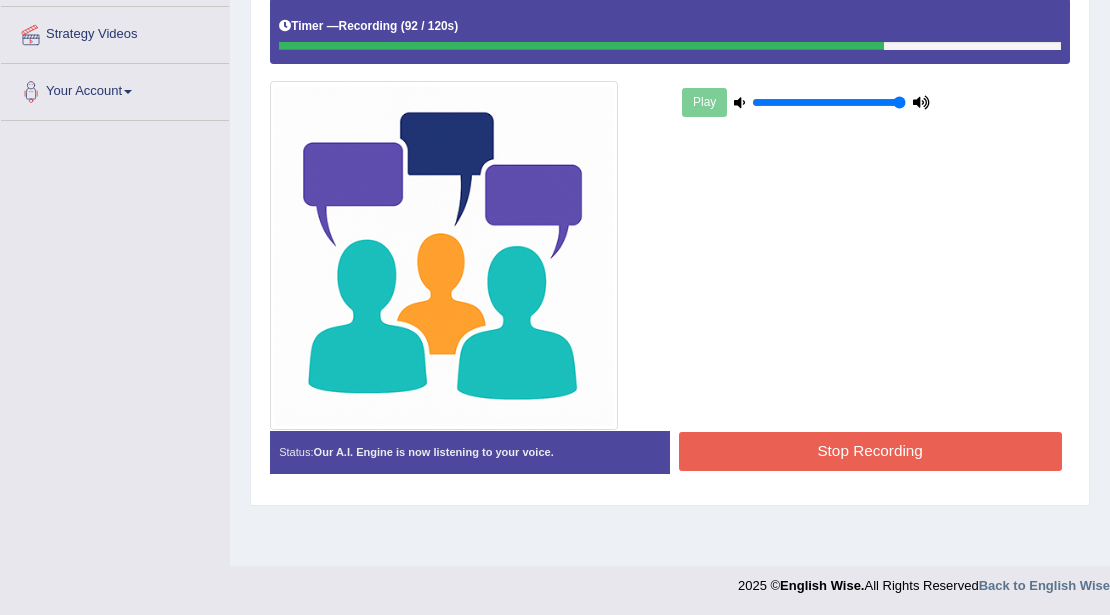 click on "Stop Recording" at bounding box center (870, 451) 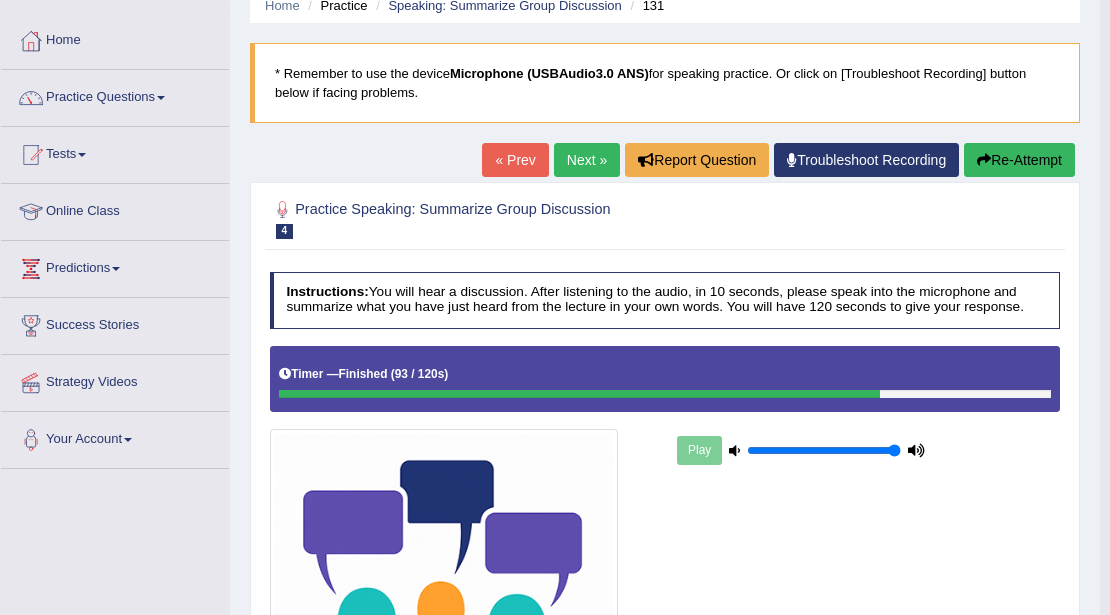 scroll, scrollTop: 0, scrollLeft: 0, axis: both 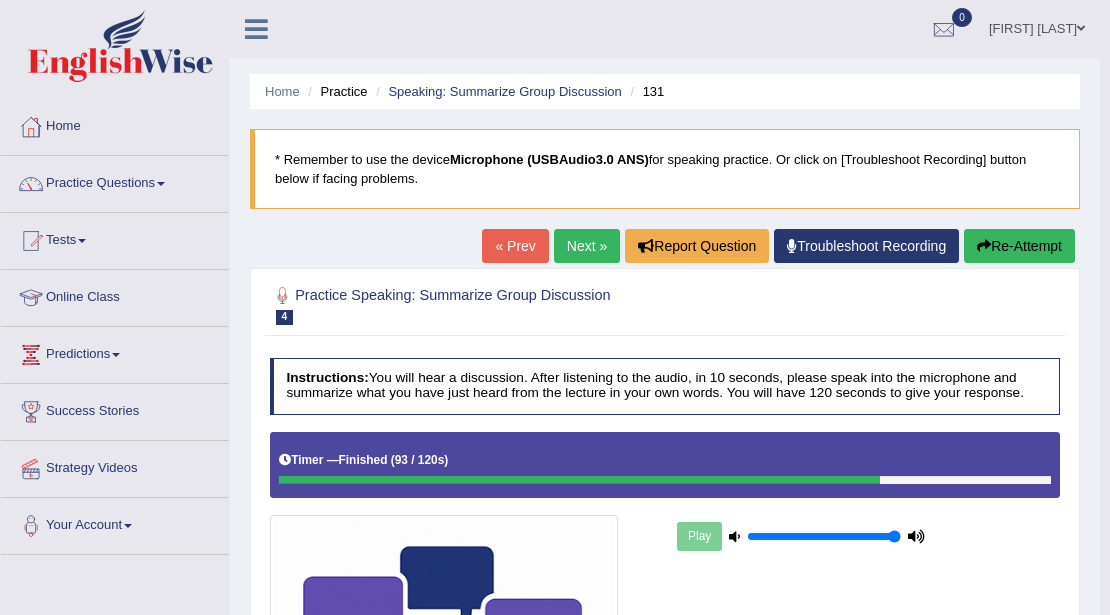 click on "Re-Attempt" at bounding box center (1019, 246) 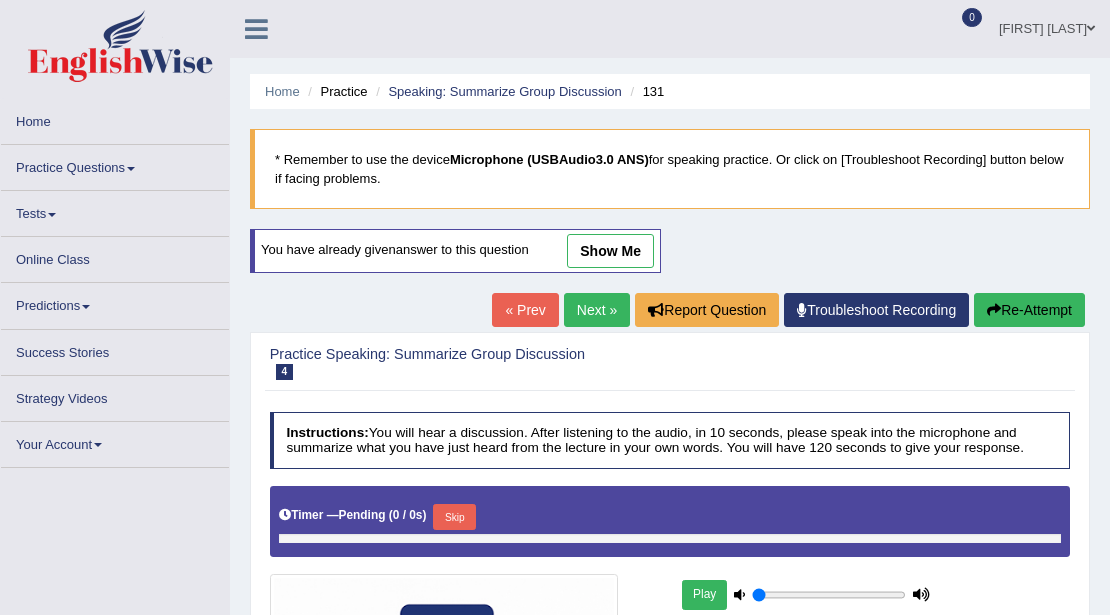 scroll, scrollTop: 0, scrollLeft: 0, axis: both 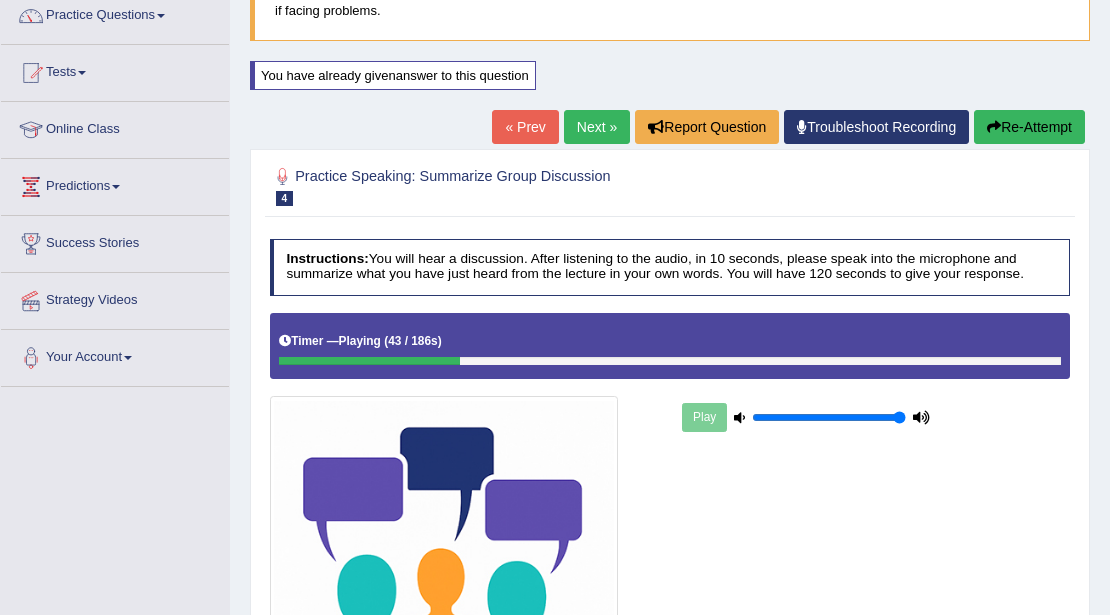 click on "Re-Attempt" at bounding box center [1029, 127] 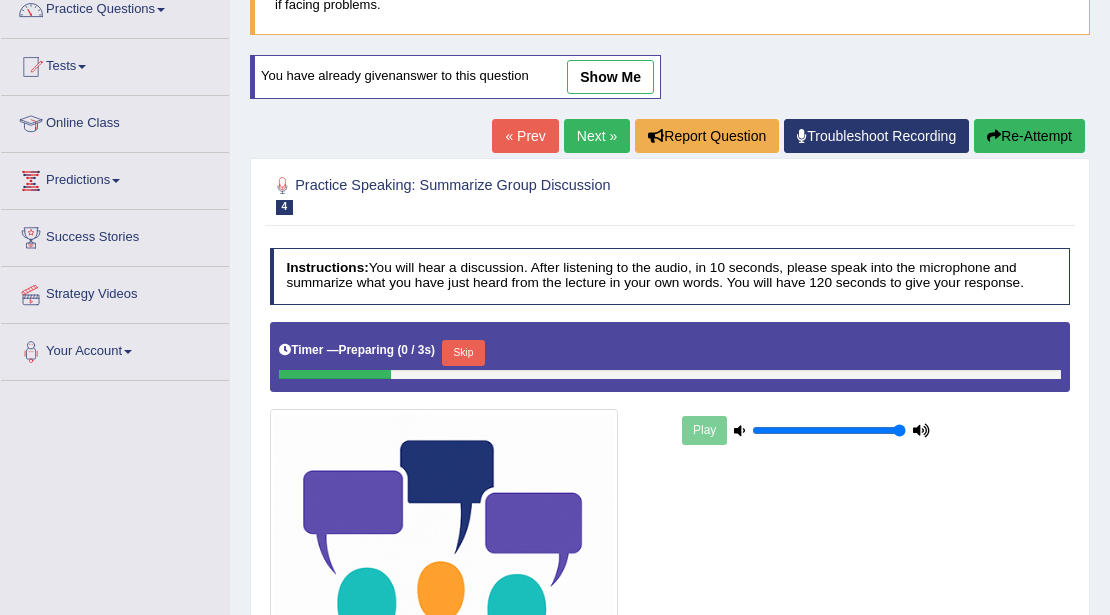 scroll, scrollTop: 174, scrollLeft: 0, axis: vertical 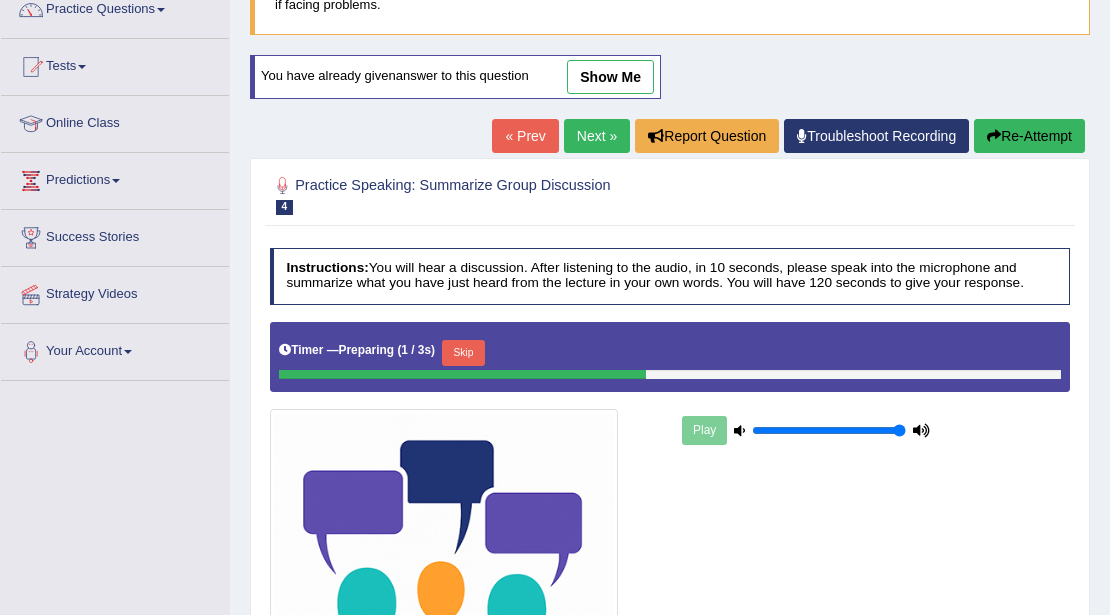 click on "Skip" at bounding box center [463, 353] 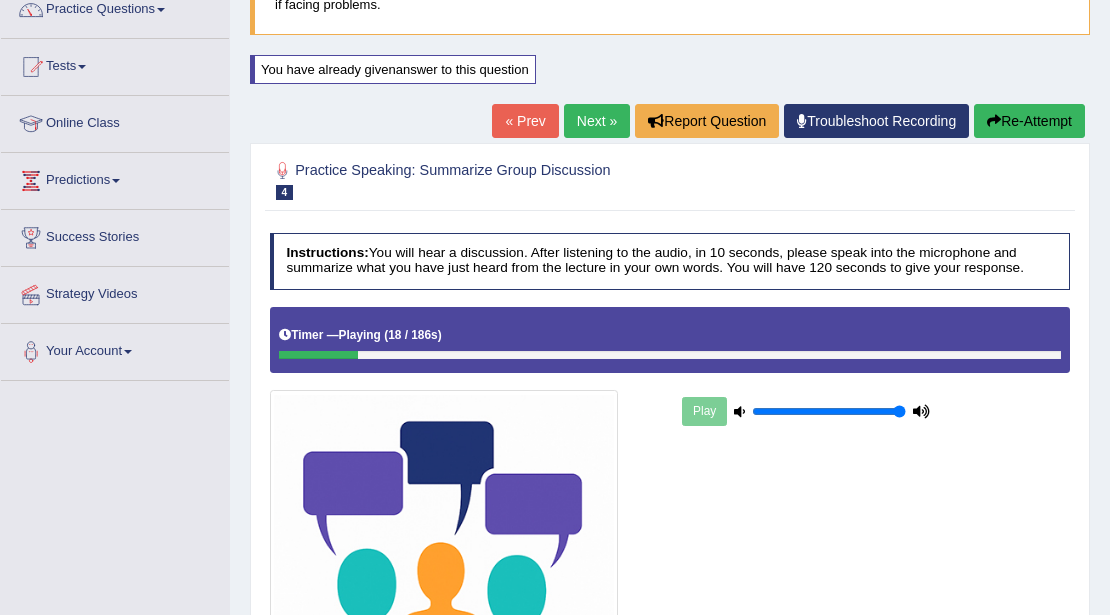 click on "Timer —  Playing   ( 18 / 186s ) Skip" at bounding box center [670, 336] 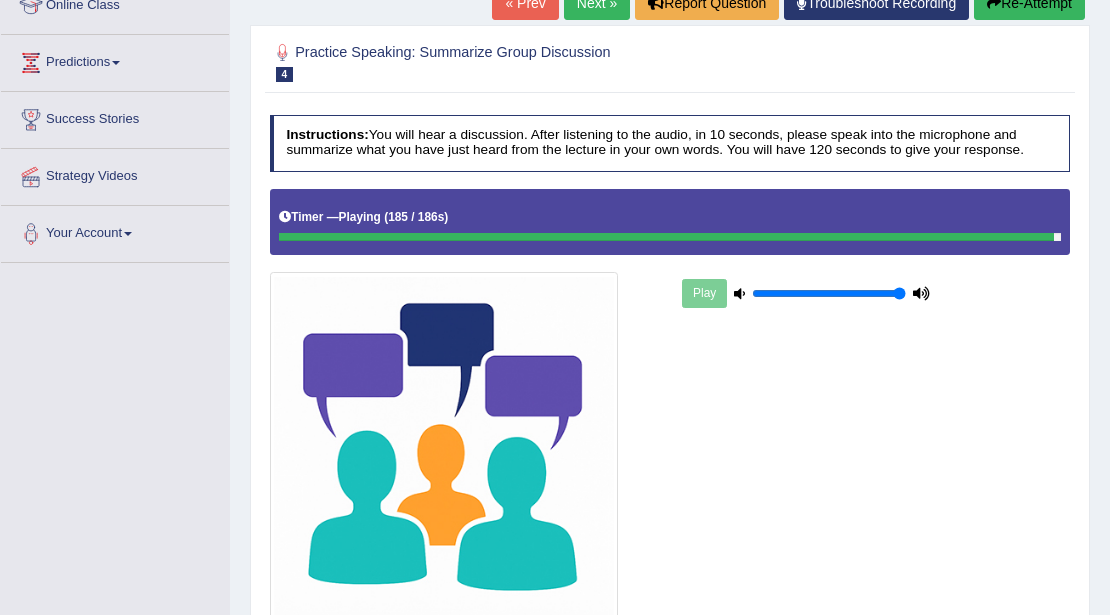 scroll, scrollTop: 368, scrollLeft: 0, axis: vertical 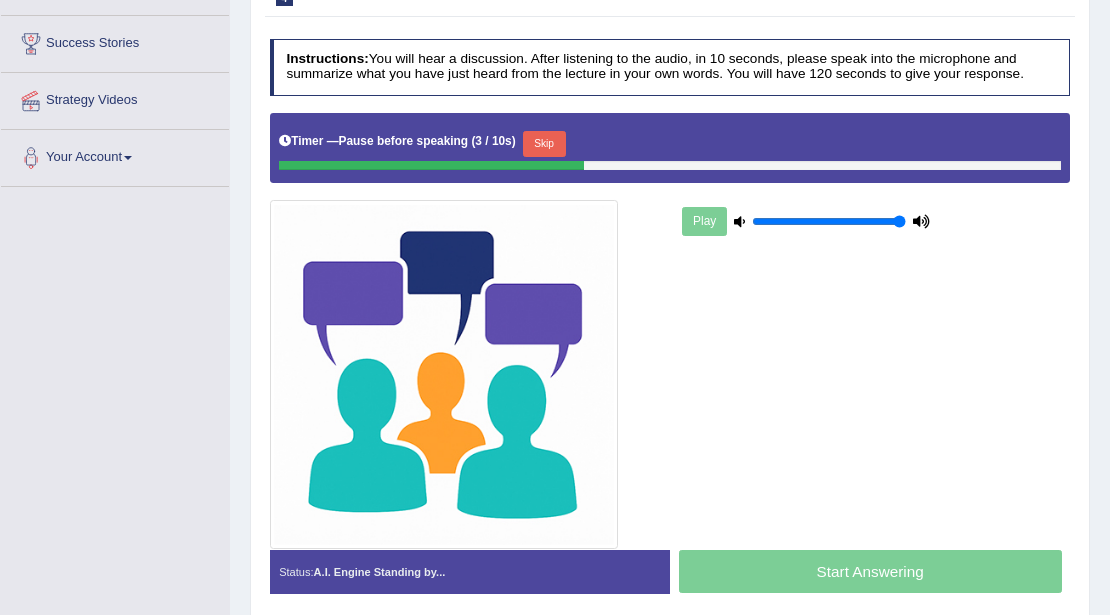 click on "Skip" at bounding box center (544, 144) 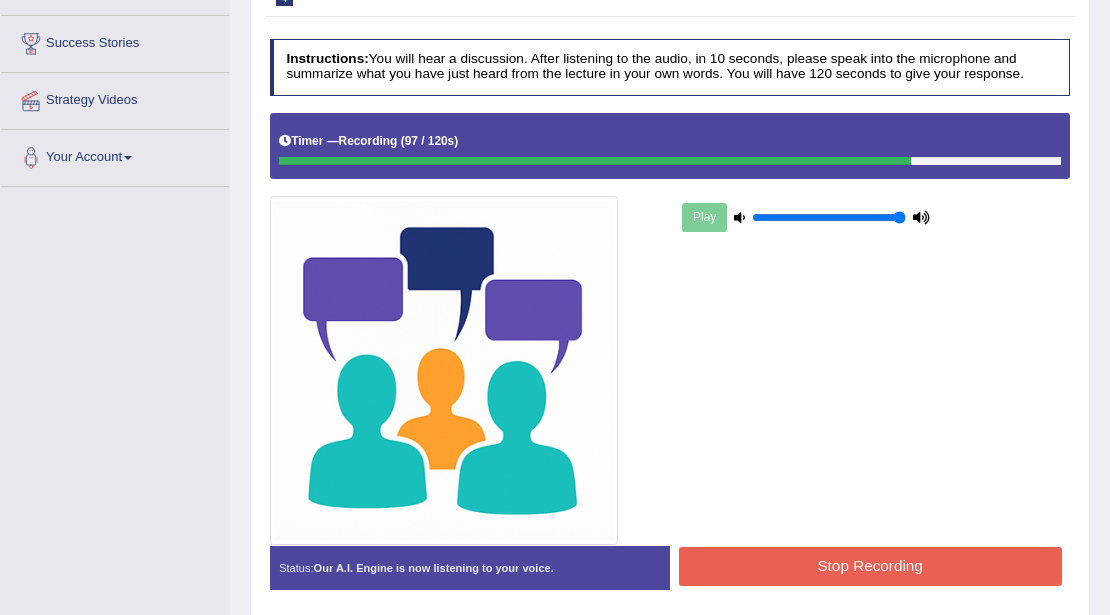 click on "Stop Recording" at bounding box center (870, 566) 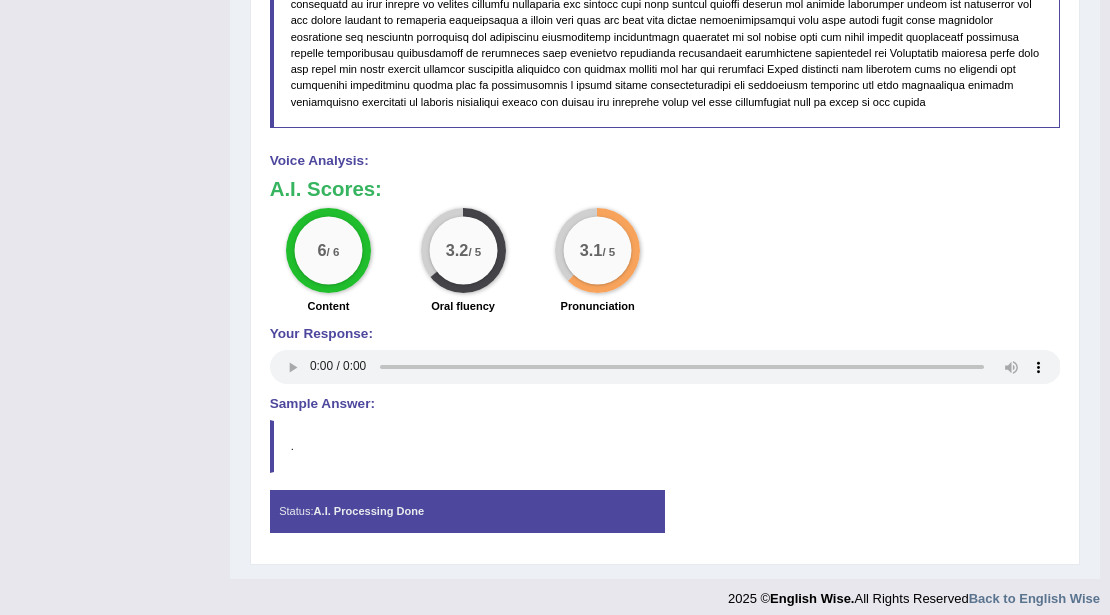 scroll, scrollTop: 1376, scrollLeft: 0, axis: vertical 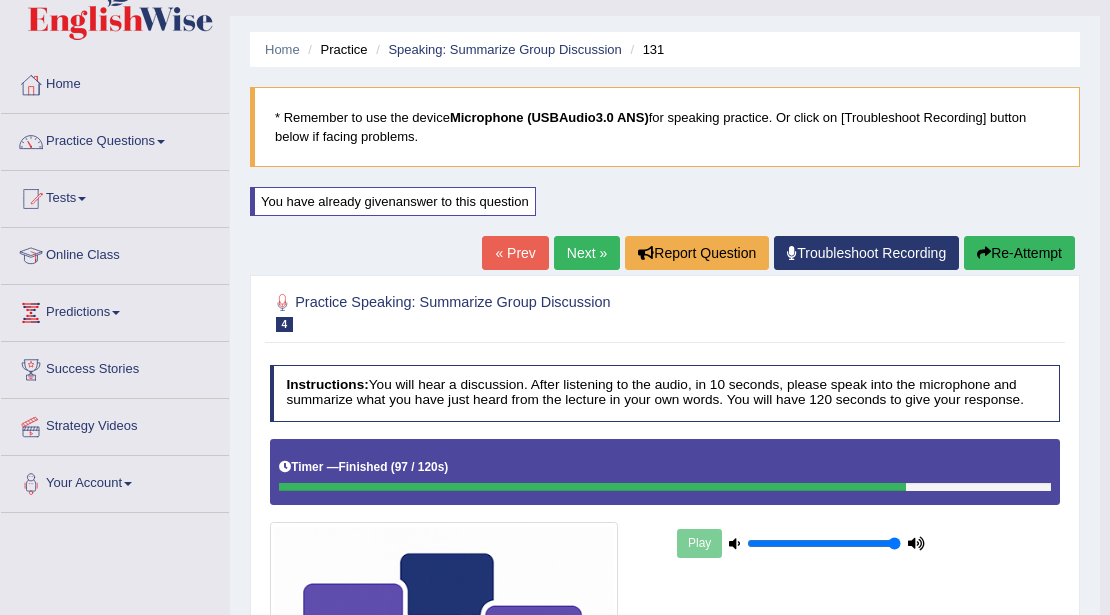 click on "Re-Attempt" at bounding box center [1019, 253] 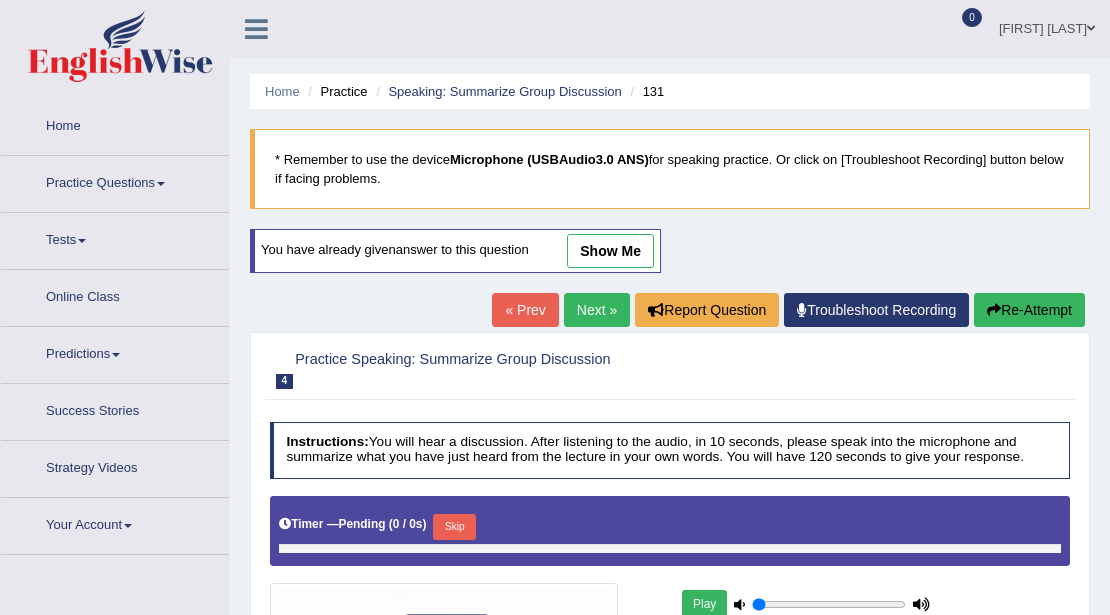 type on "1" 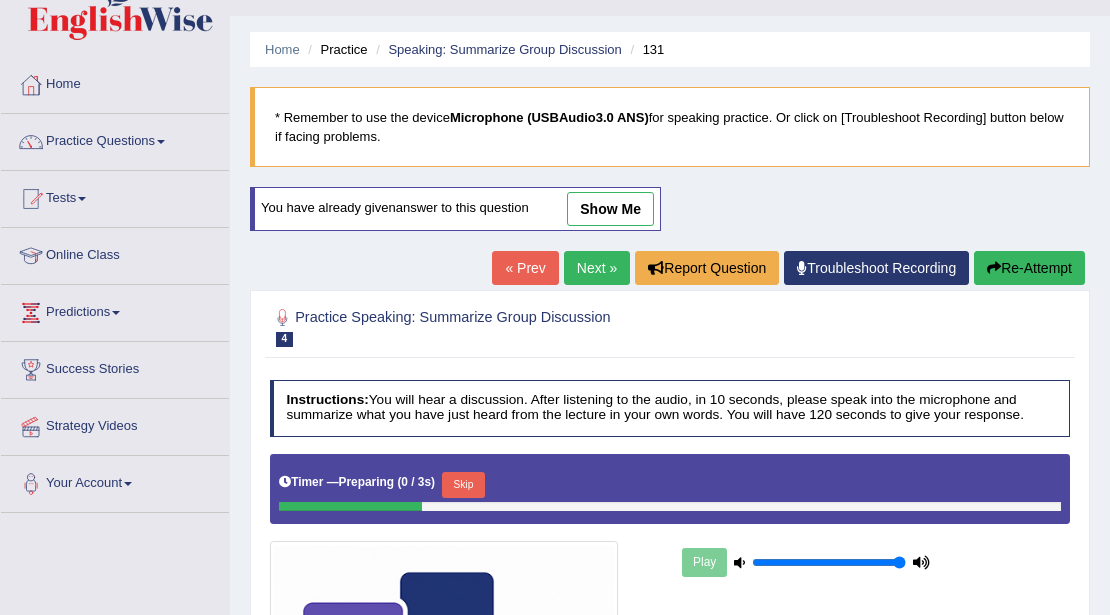 scroll, scrollTop: 42, scrollLeft: 0, axis: vertical 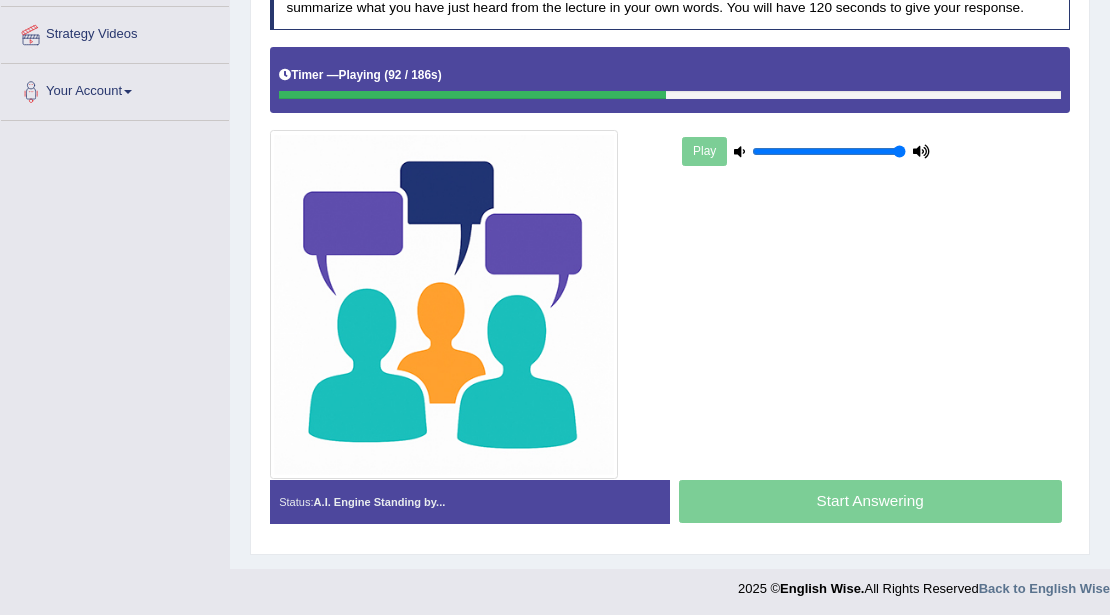 click on "Toggle navigation
Home
Practice Questions   Speaking Practice Read Aloud
Repeat Sentence
Describe Image
Re-tell Lecture
Answer Short Question
Summarize Group Discussion
Respond To A Situation
Writing Practice  Summarize Written Text
Write Essay
Reading Practice  Reading & Writing: Fill In The Blanks
Choose Multiple Answers
Re-order Paragraphs
Fill In The Blanks
Choose Single Answer
Listening Practice  Summarize Spoken Text
Highlight Incorrect Words
Highlight Correct Summary
Select Missing Word
Choose Single Answer
Choose Multiple Answers
Fill In The Blanks
Write From Dictation
Pronunciation
Tests  Take Practice Sectional Test
Take Mock Test" at bounding box center (555, 87) 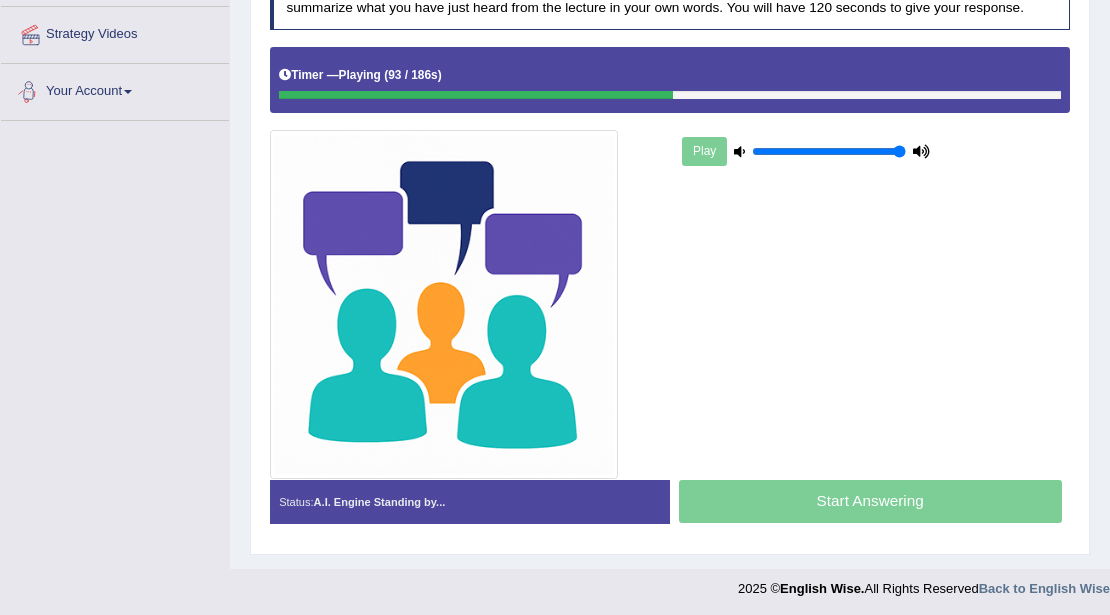 click on "Toggle navigation
Home
Practice Questions   Speaking Practice Read Aloud
Repeat Sentence
Describe Image
Re-tell Lecture
Answer Short Question
Summarize Group Discussion
Respond To A Situation
Writing Practice  Summarize Written Text
Write Essay
Reading Practice  Reading & Writing: Fill In The Blanks
Choose Multiple Answers
Re-order Paragraphs
Fill In The Blanks
Choose Single Answer
Listening Practice  Summarize Spoken Text
Highlight Incorrect Words
Highlight Correct Summary
Select Missing Word
Choose Single Answer
Choose Multiple Answers
Fill In The Blanks
Write From Dictation
Pronunciation
Tests  Take Practice Sectional Test
Take Mock Test" at bounding box center (555, 87) 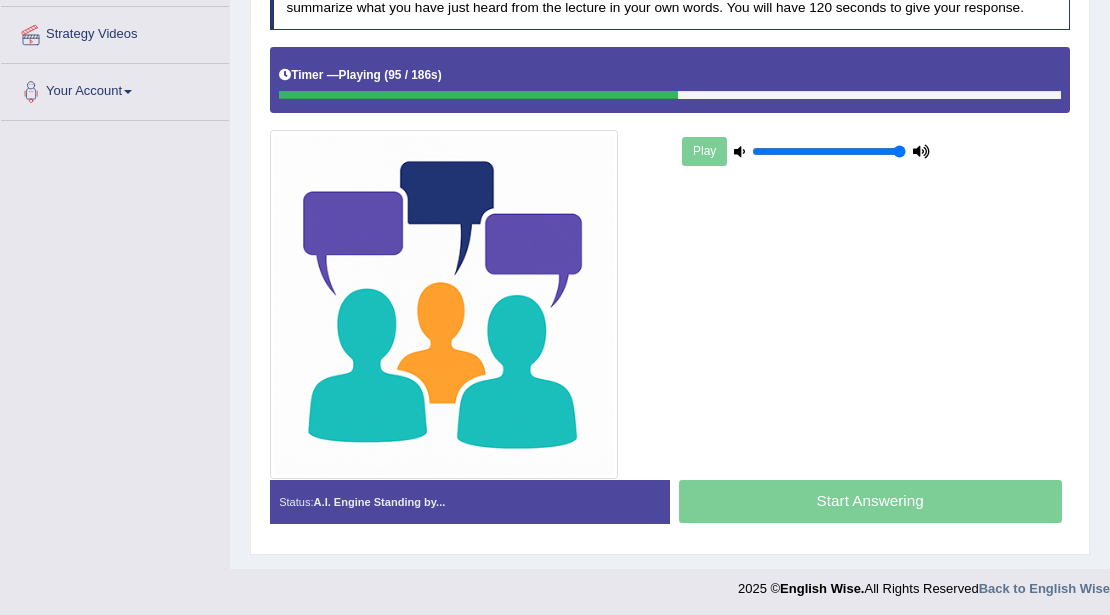 click on "Play" at bounding box center [670, 263] 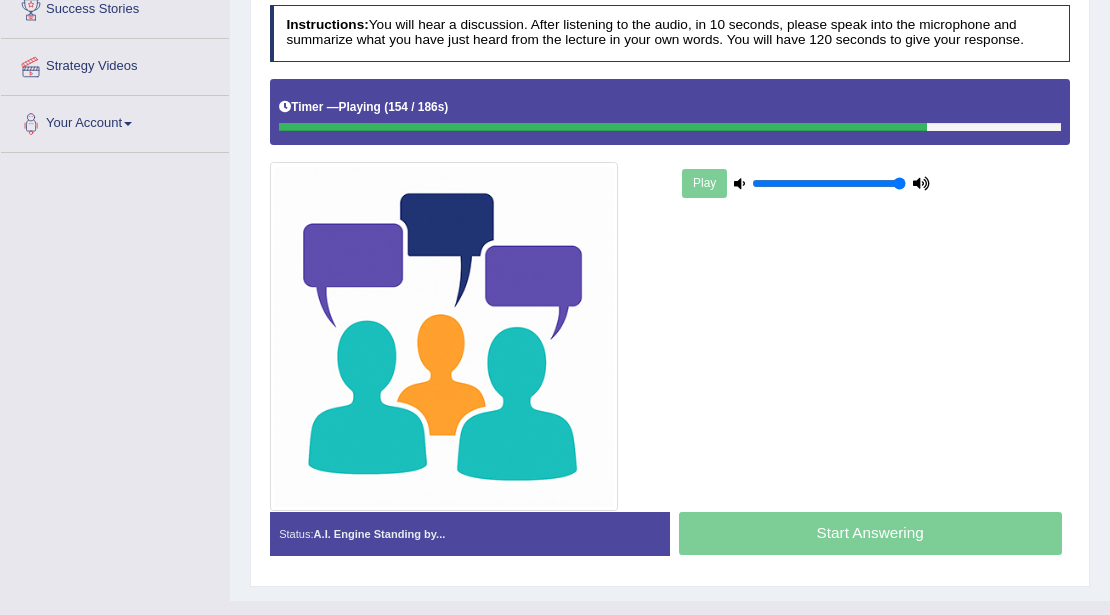 scroll, scrollTop: 434, scrollLeft: 0, axis: vertical 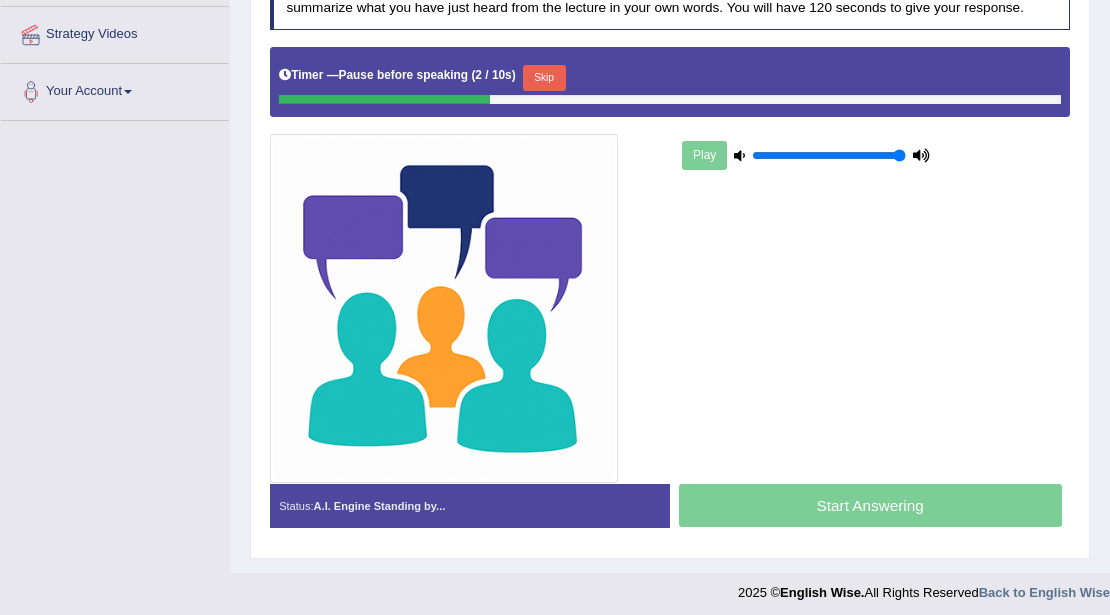 click on "Skip" at bounding box center (544, 78) 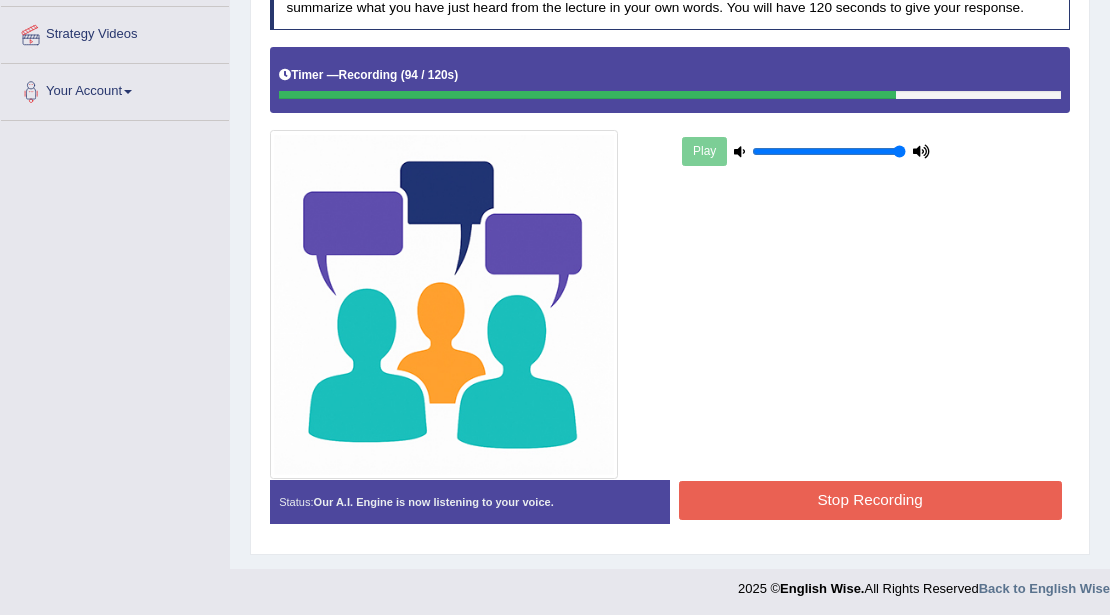 click on "Stop Recording" at bounding box center (870, 500) 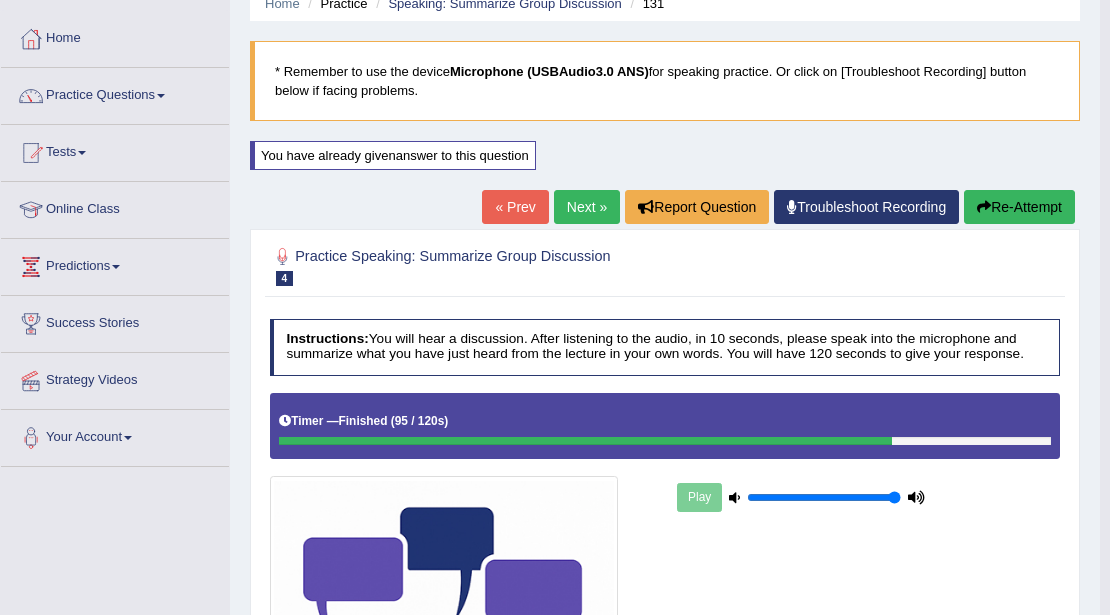 scroll, scrollTop: 0, scrollLeft: 0, axis: both 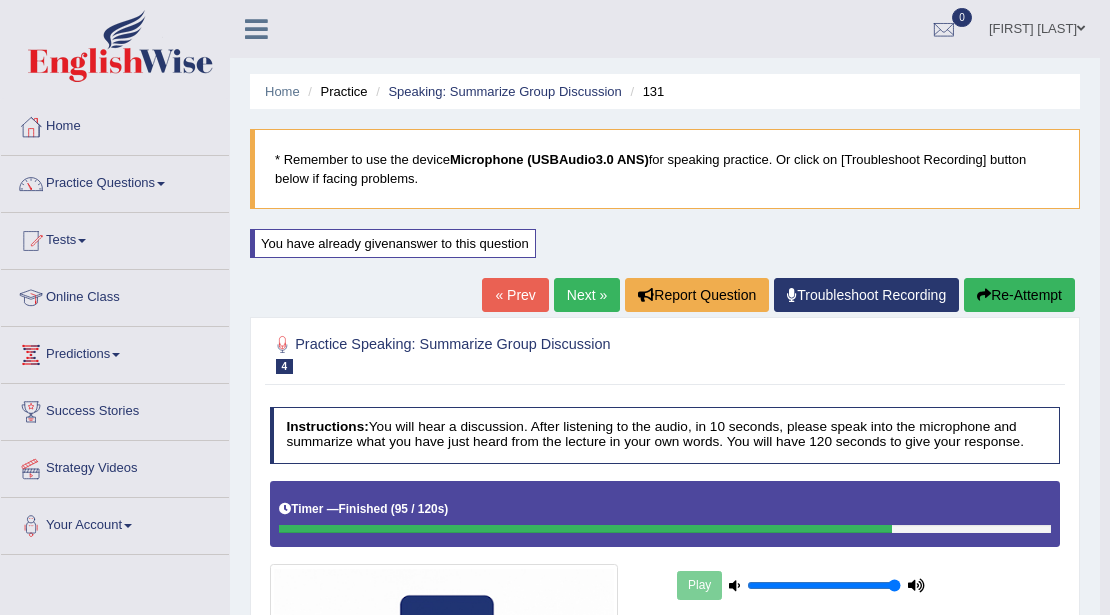 click on "Next »" at bounding box center (587, 295) 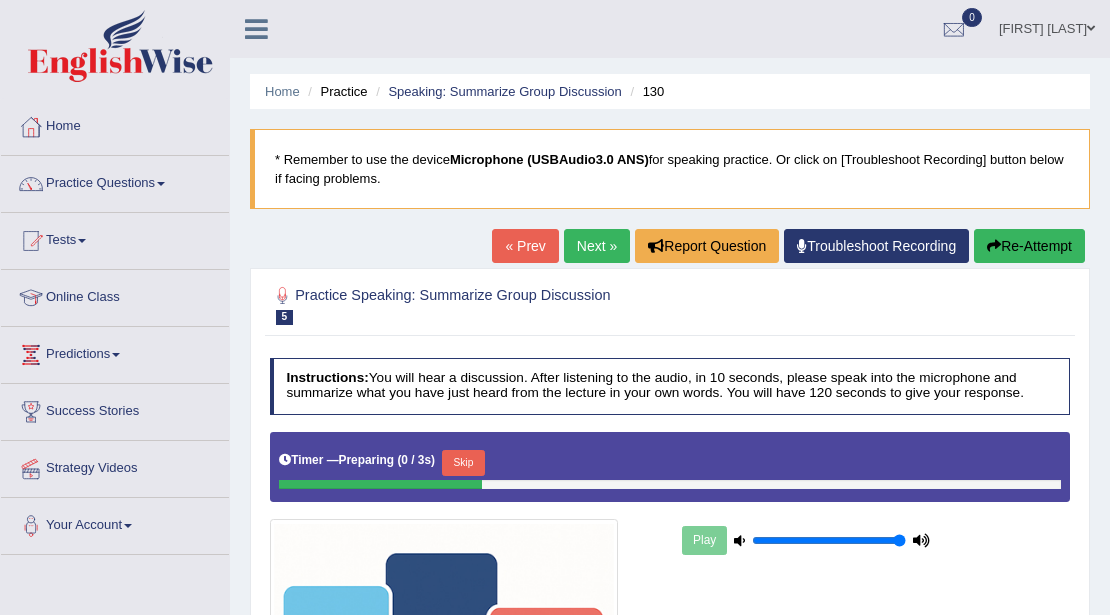 scroll, scrollTop: 0, scrollLeft: 0, axis: both 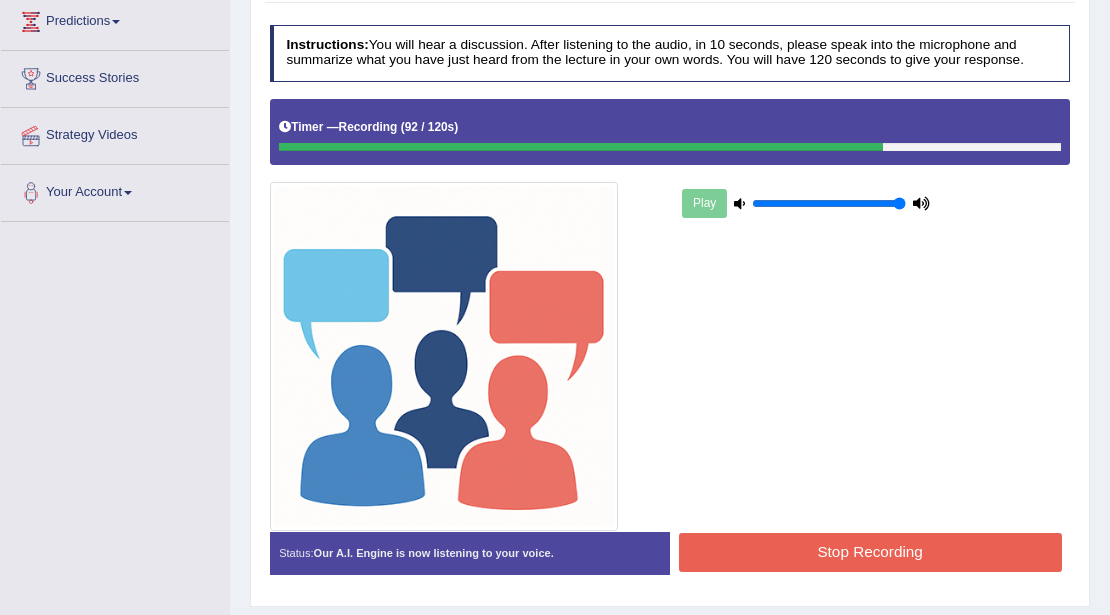 click on "Stop Recording" at bounding box center (870, 552) 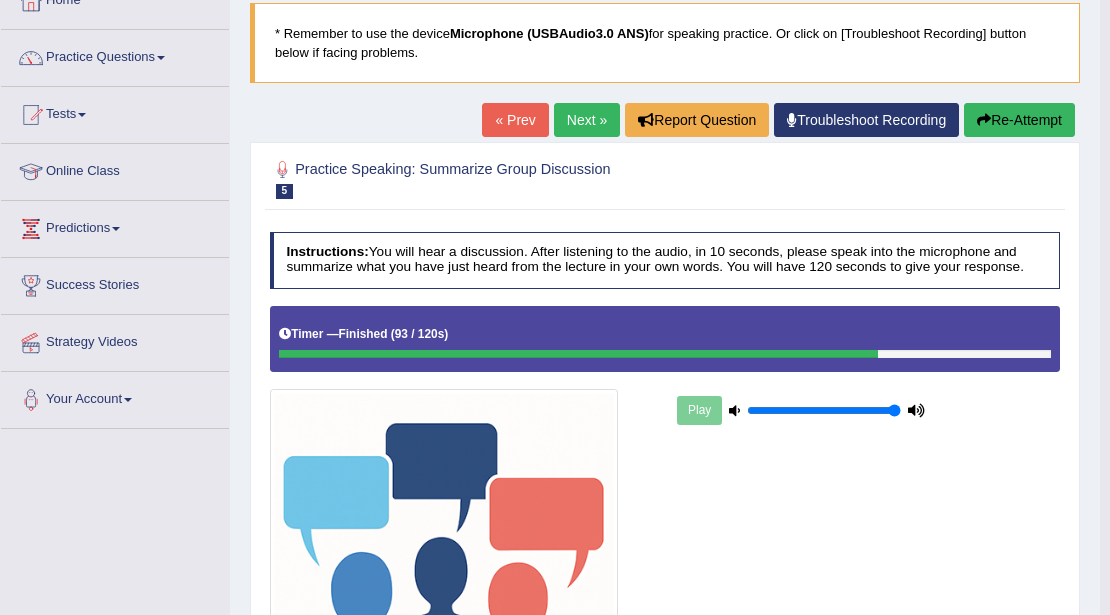 scroll, scrollTop: 0, scrollLeft: 0, axis: both 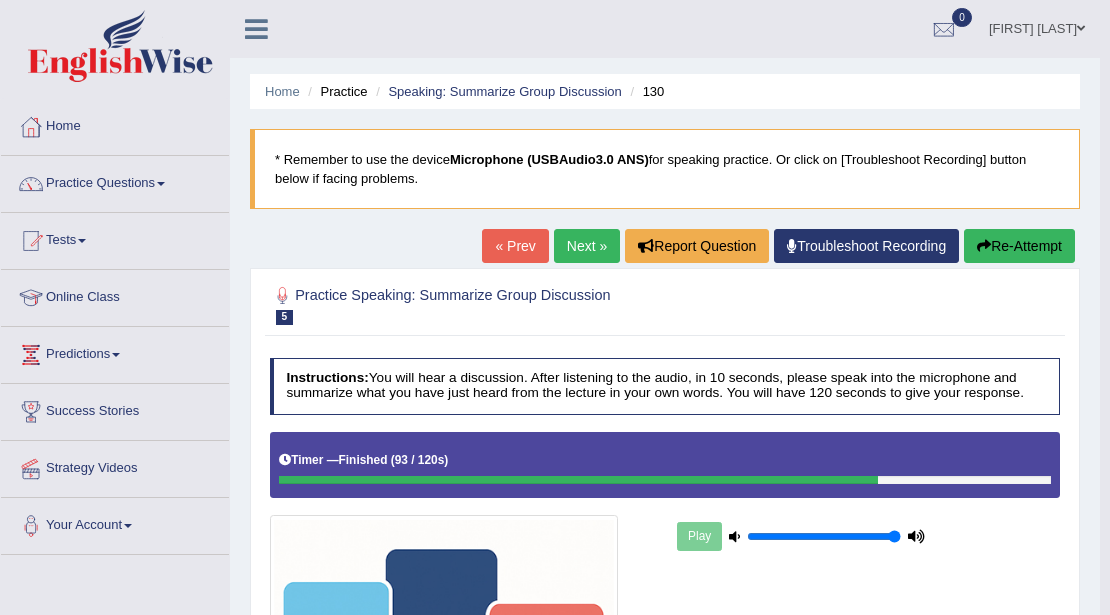 click on "[FIRST] [LAST]" at bounding box center [1037, 26] 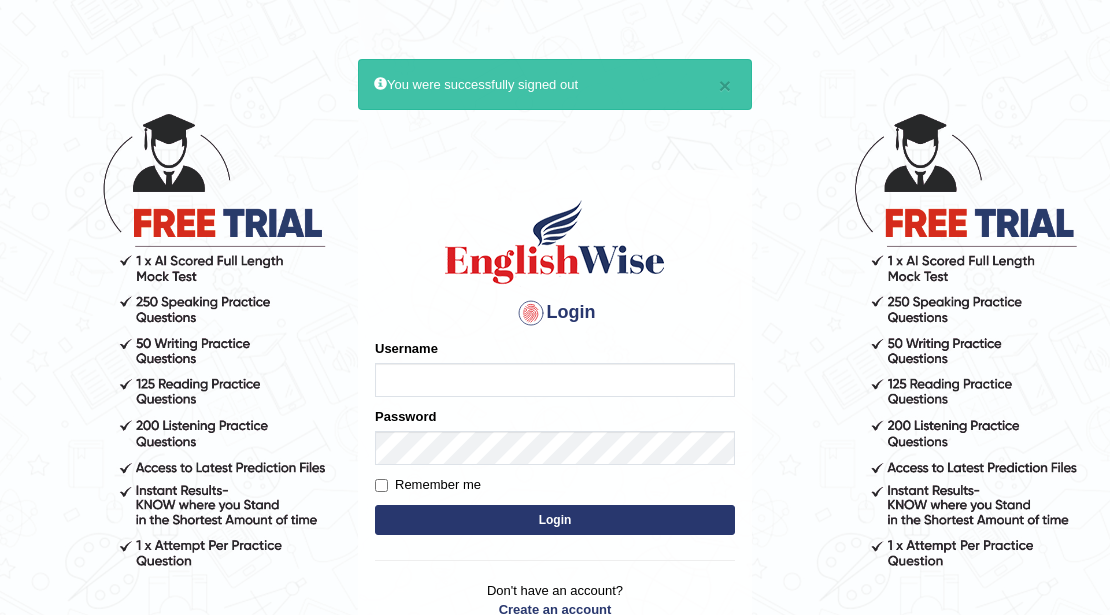 scroll, scrollTop: 0, scrollLeft: 0, axis: both 